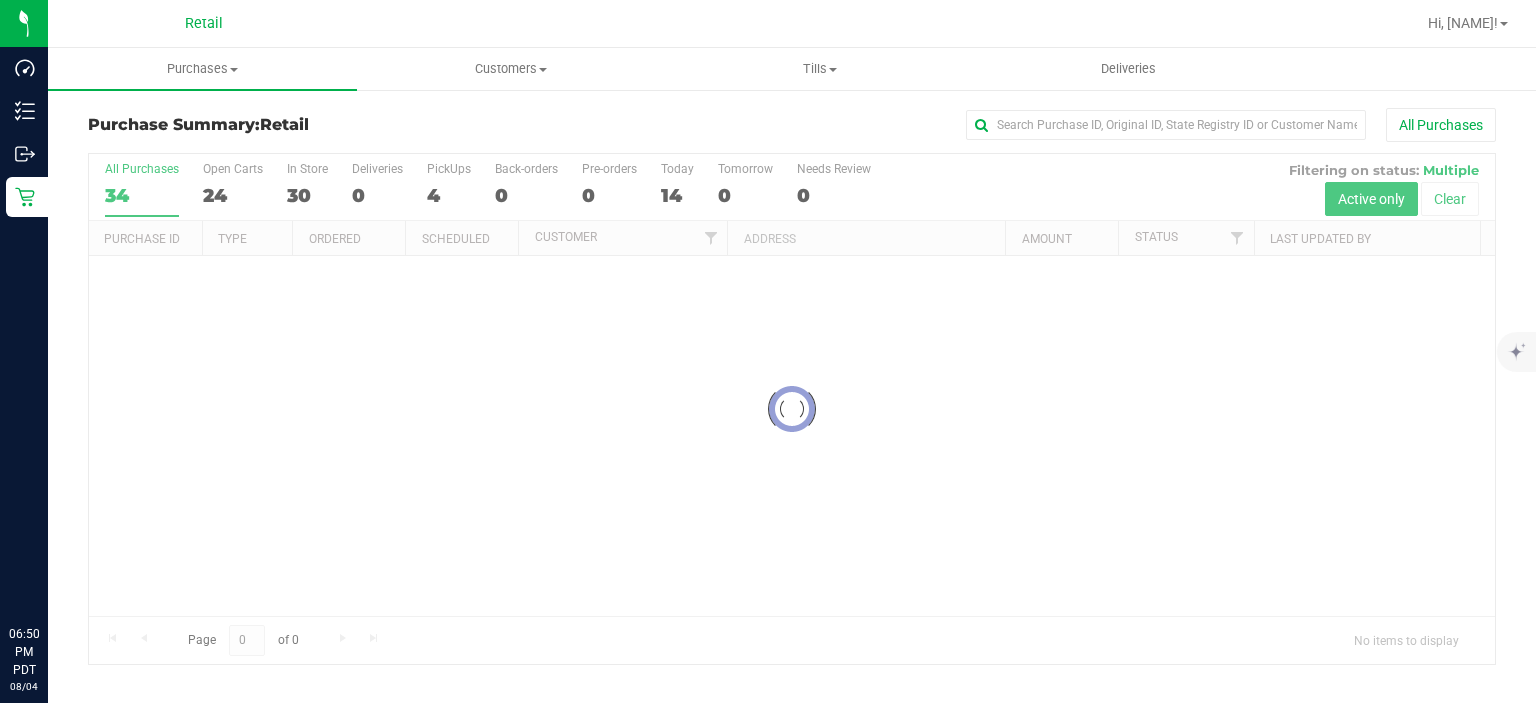 scroll, scrollTop: 0, scrollLeft: 0, axis: both 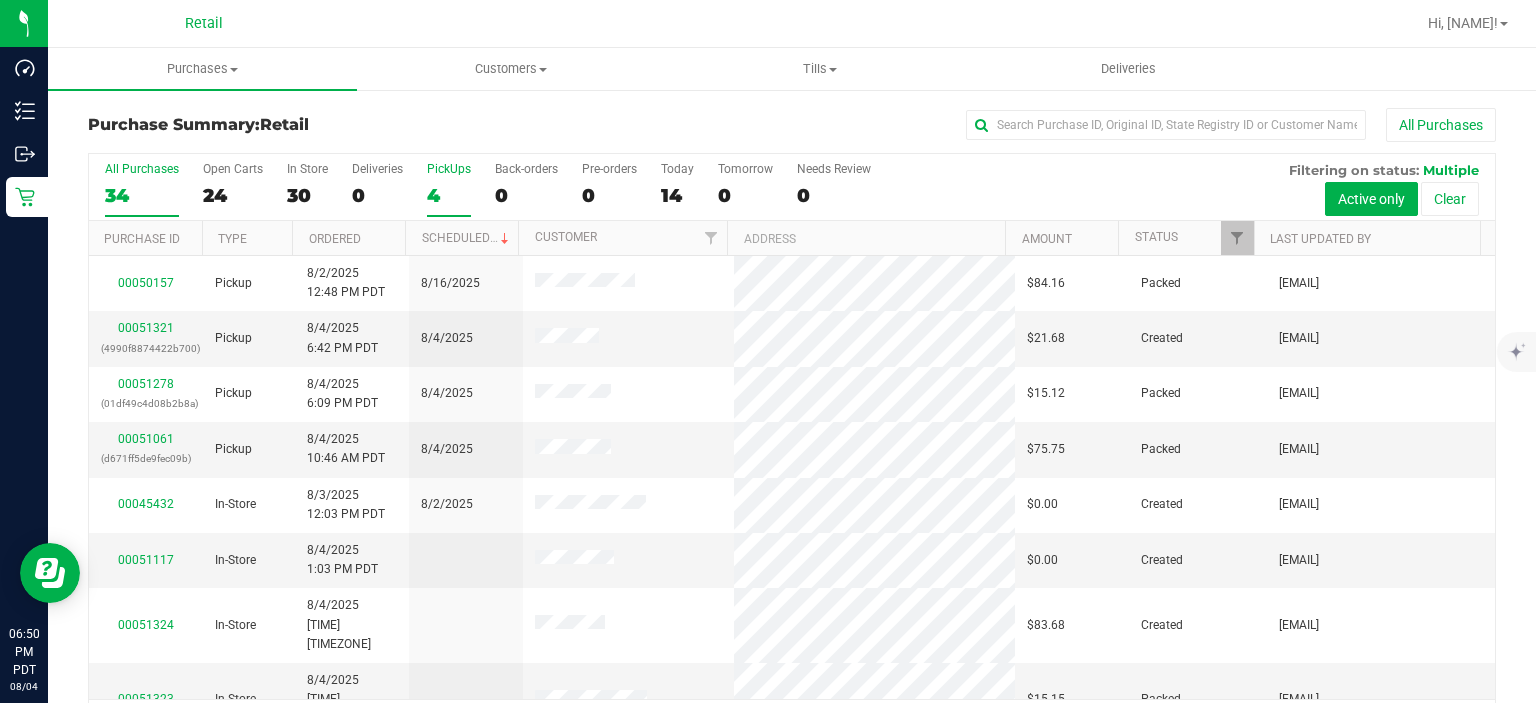 click on "PickUps
4" at bounding box center [449, 189] 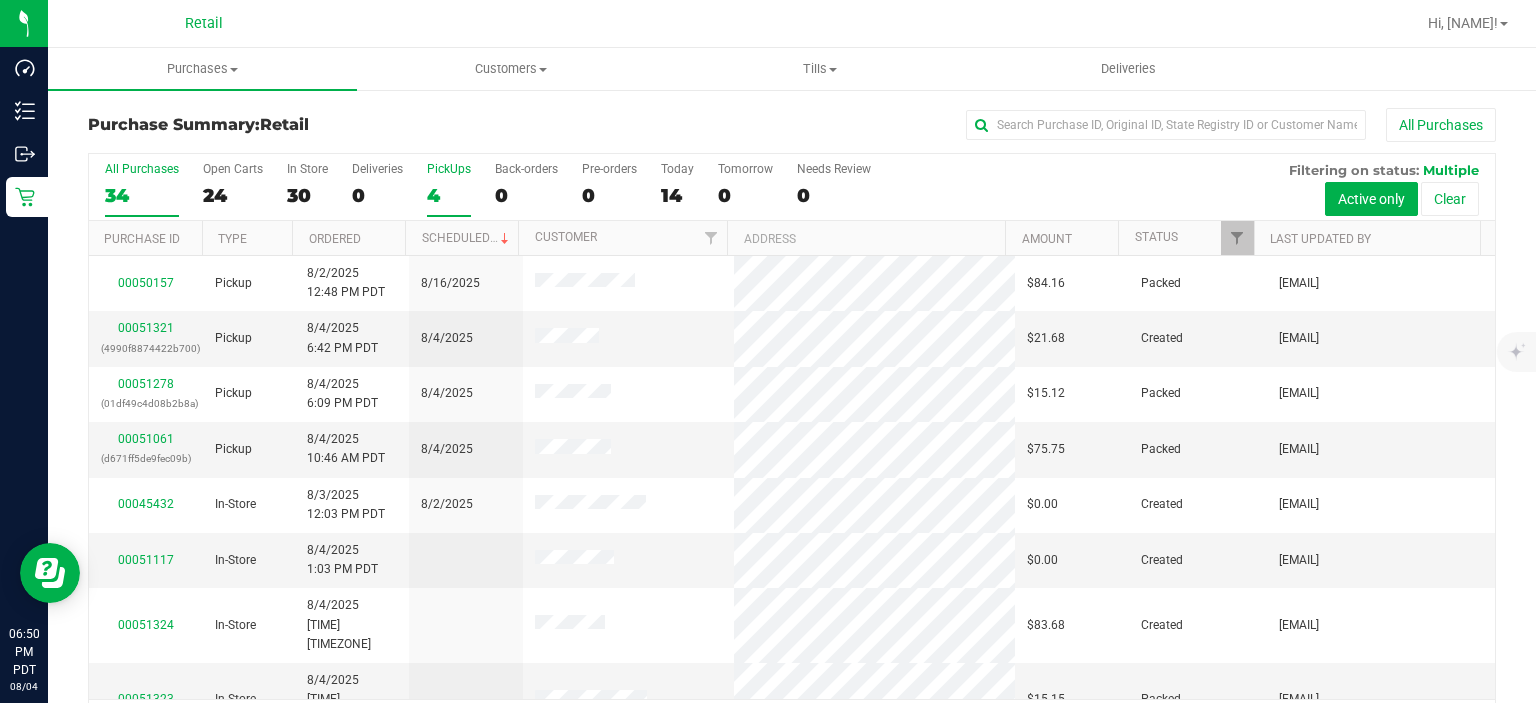 click on "PickUps
4" at bounding box center (0, 0) 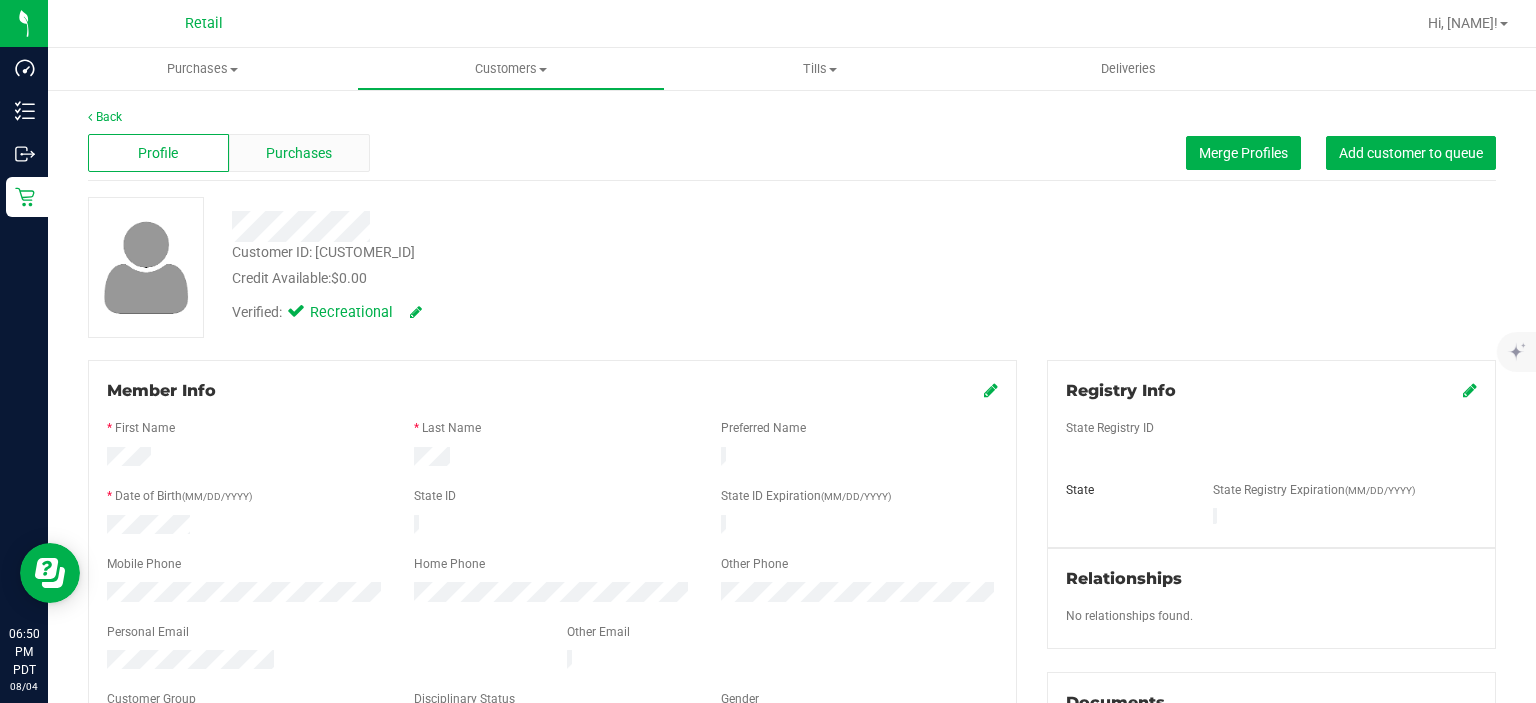 click on "Purchases" at bounding box center [299, 153] 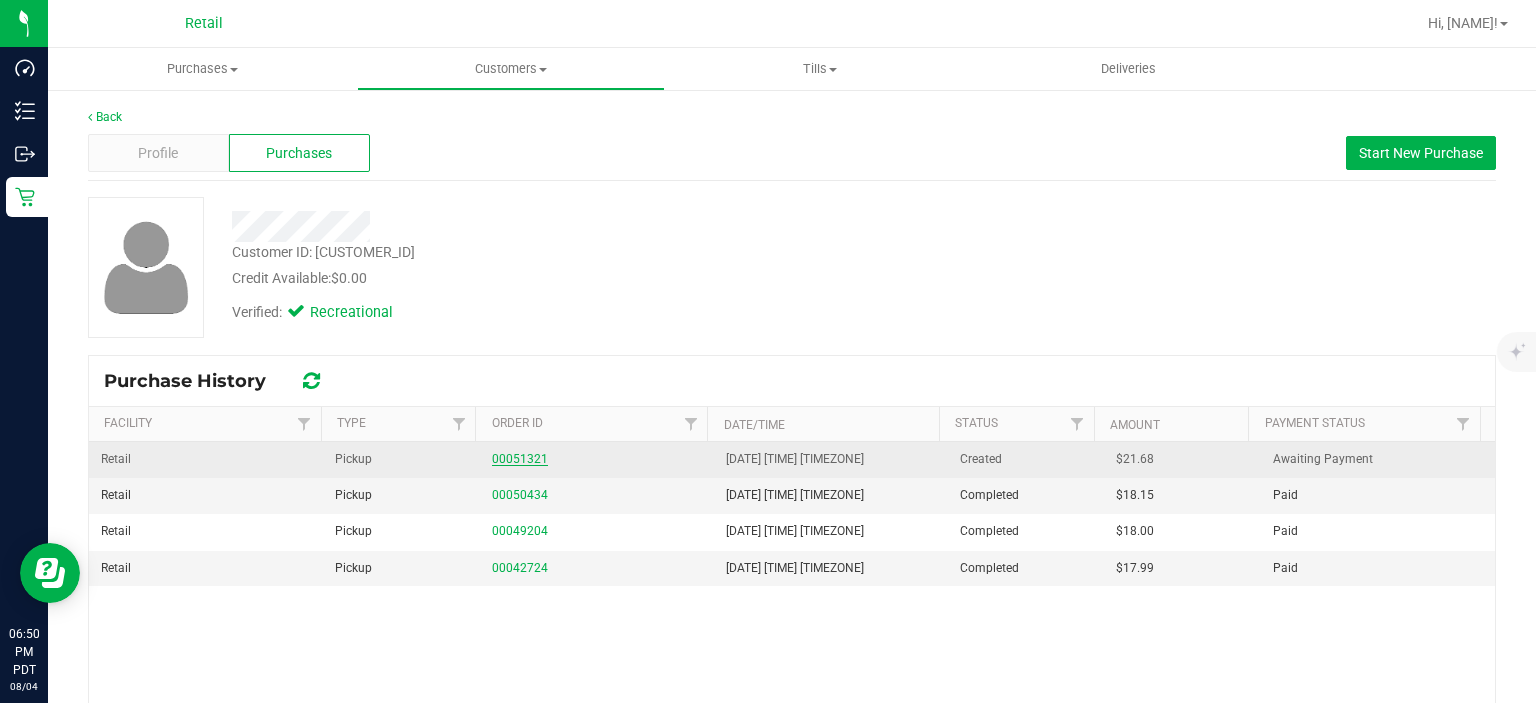 click on "00051321" at bounding box center [520, 459] 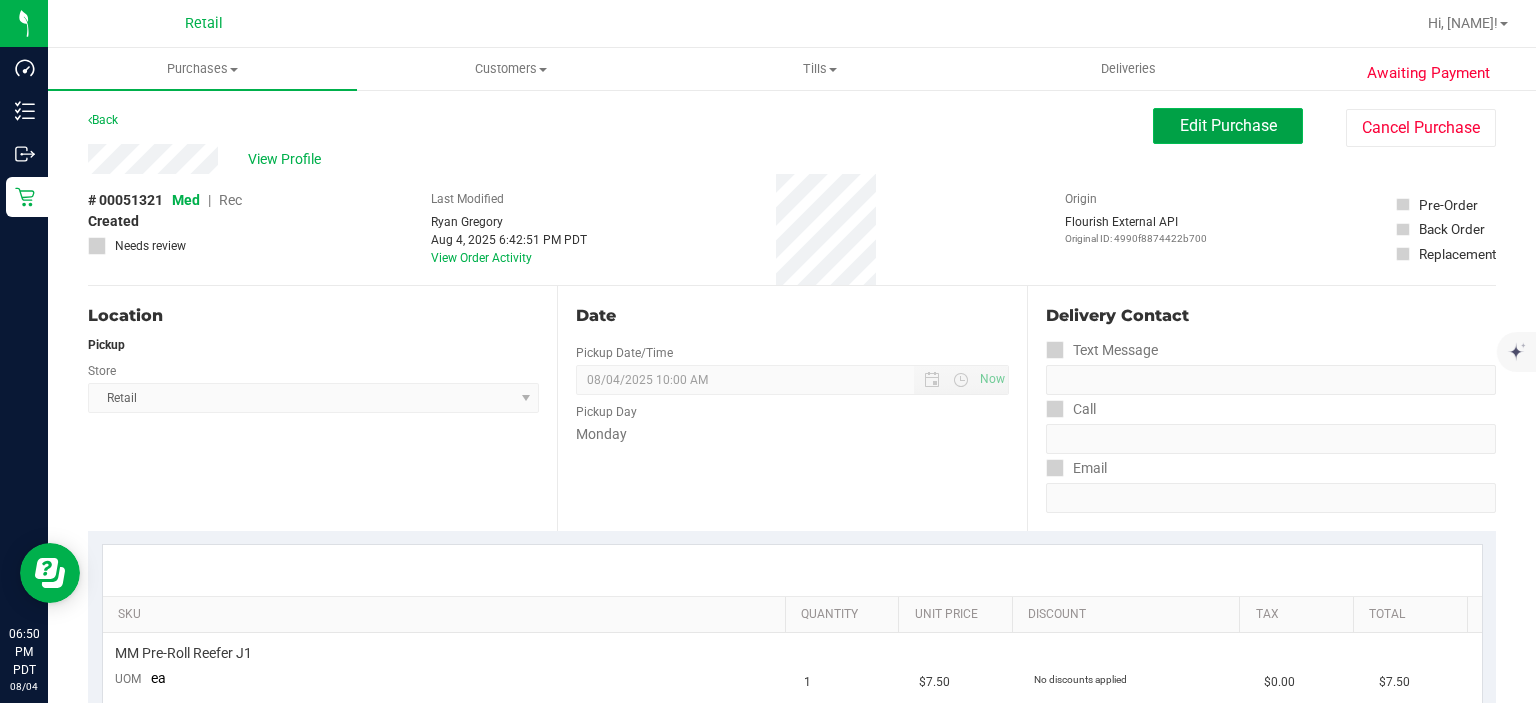 click on "Edit Purchase" at bounding box center (1228, 125) 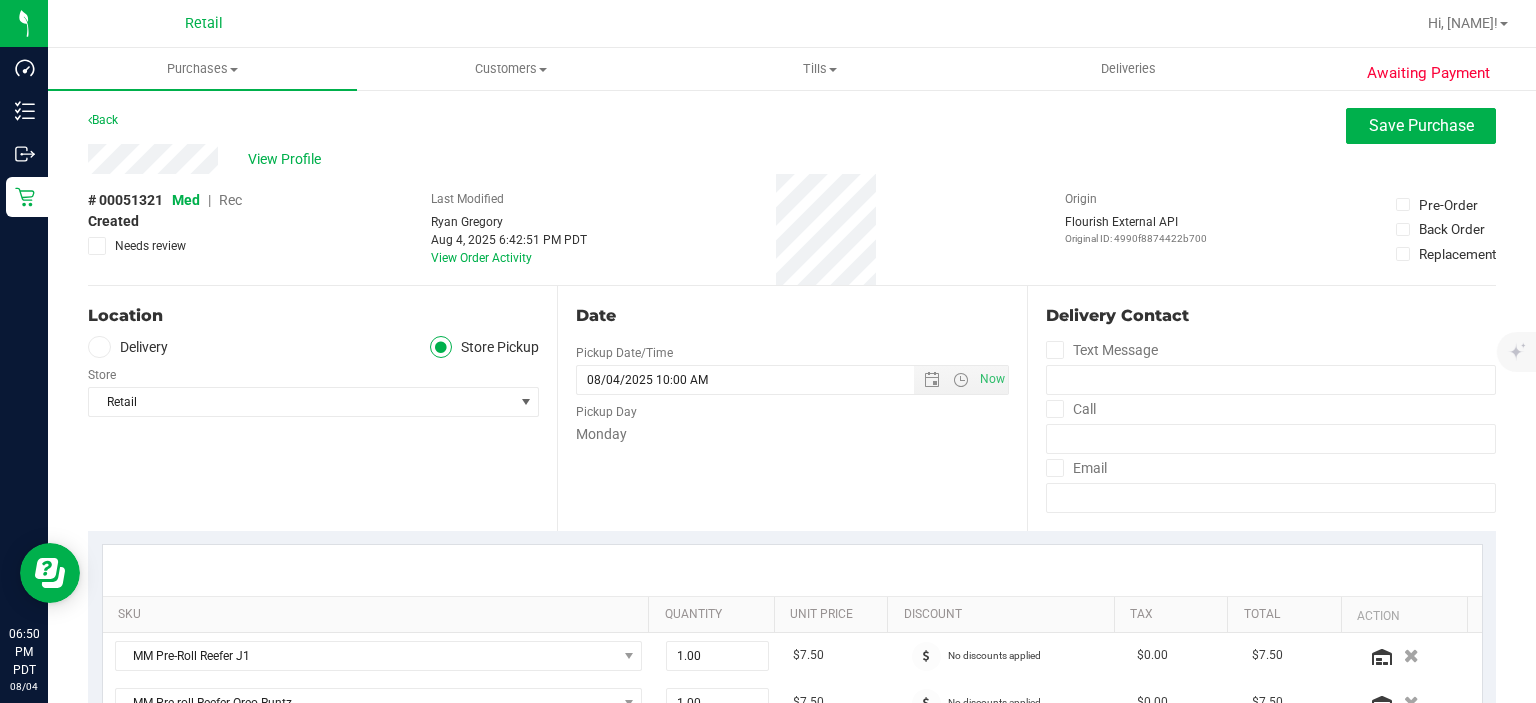click on "Rec" at bounding box center [230, 200] 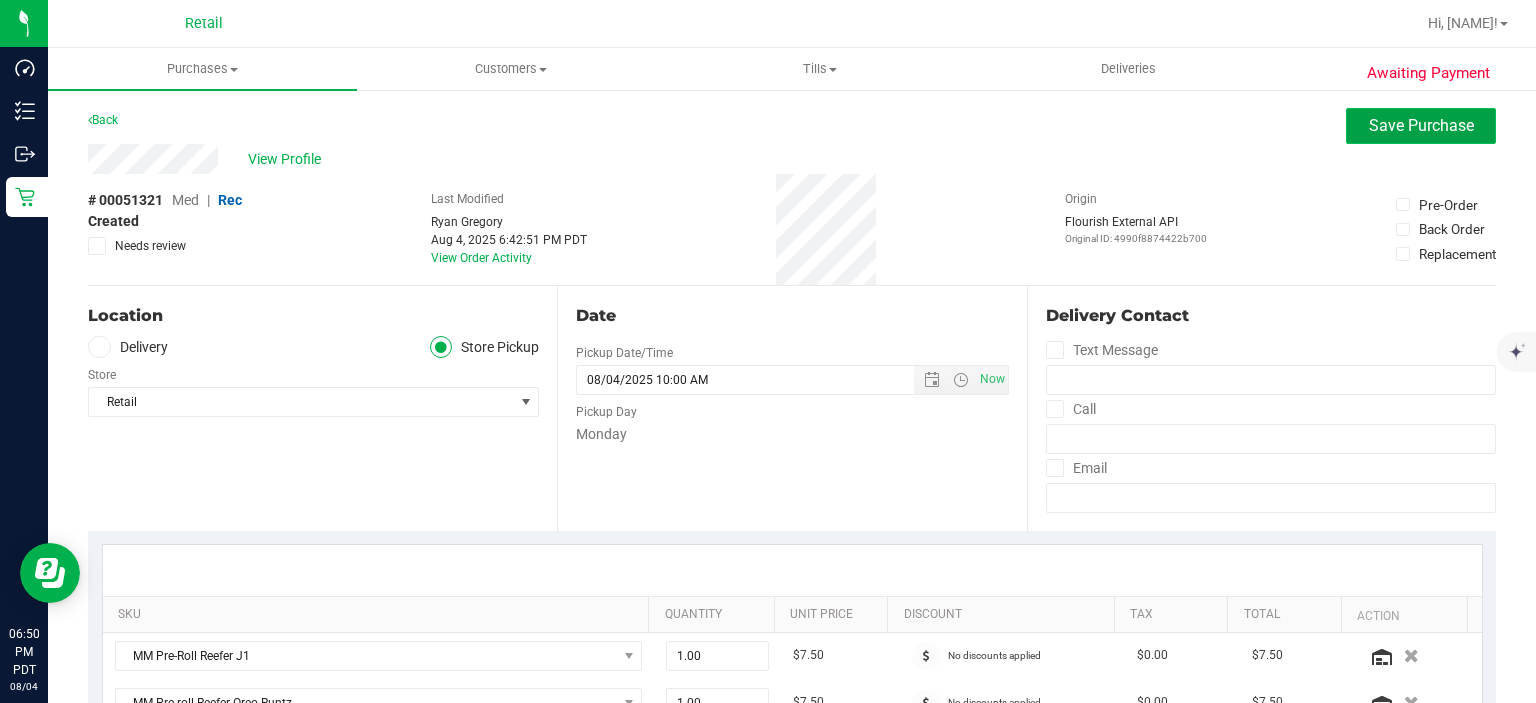 click on "Save Purchase" at bounding box center (1421, 125) 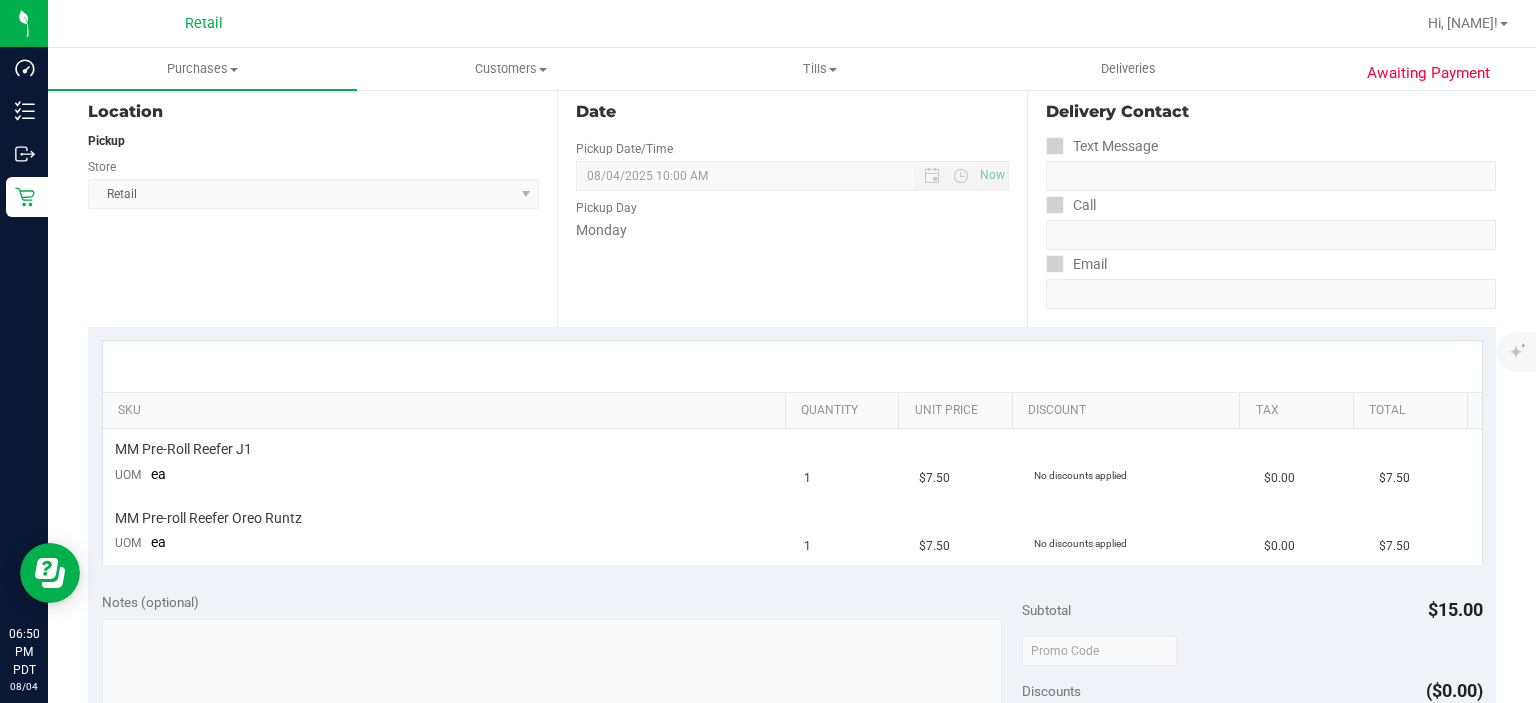 scroll, scrollTop: 208, scrollLeft: 0, axis: vertical 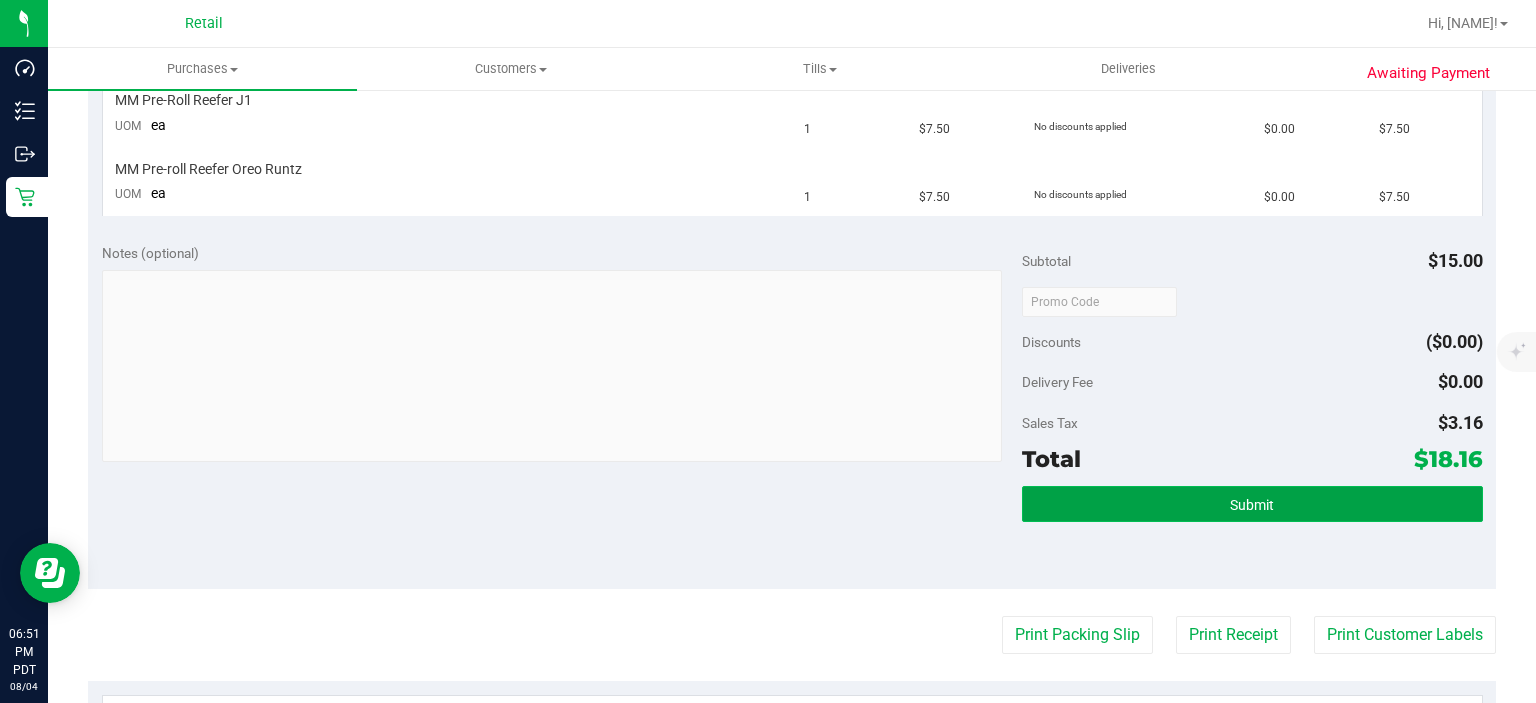 click on "Submit" at bounding box center [1252, 504] 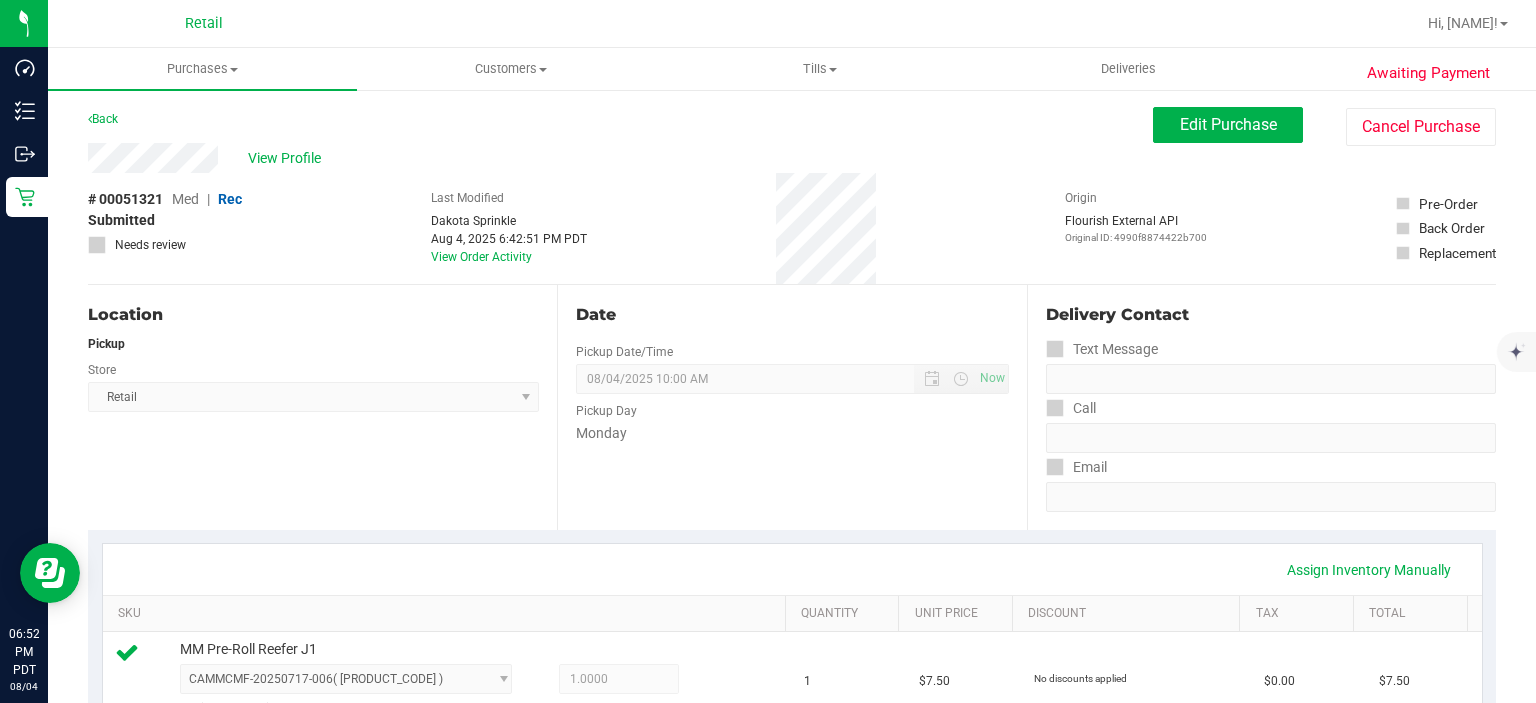 scroll, scrollTop: 0, scrollLeft: 0, axis: both 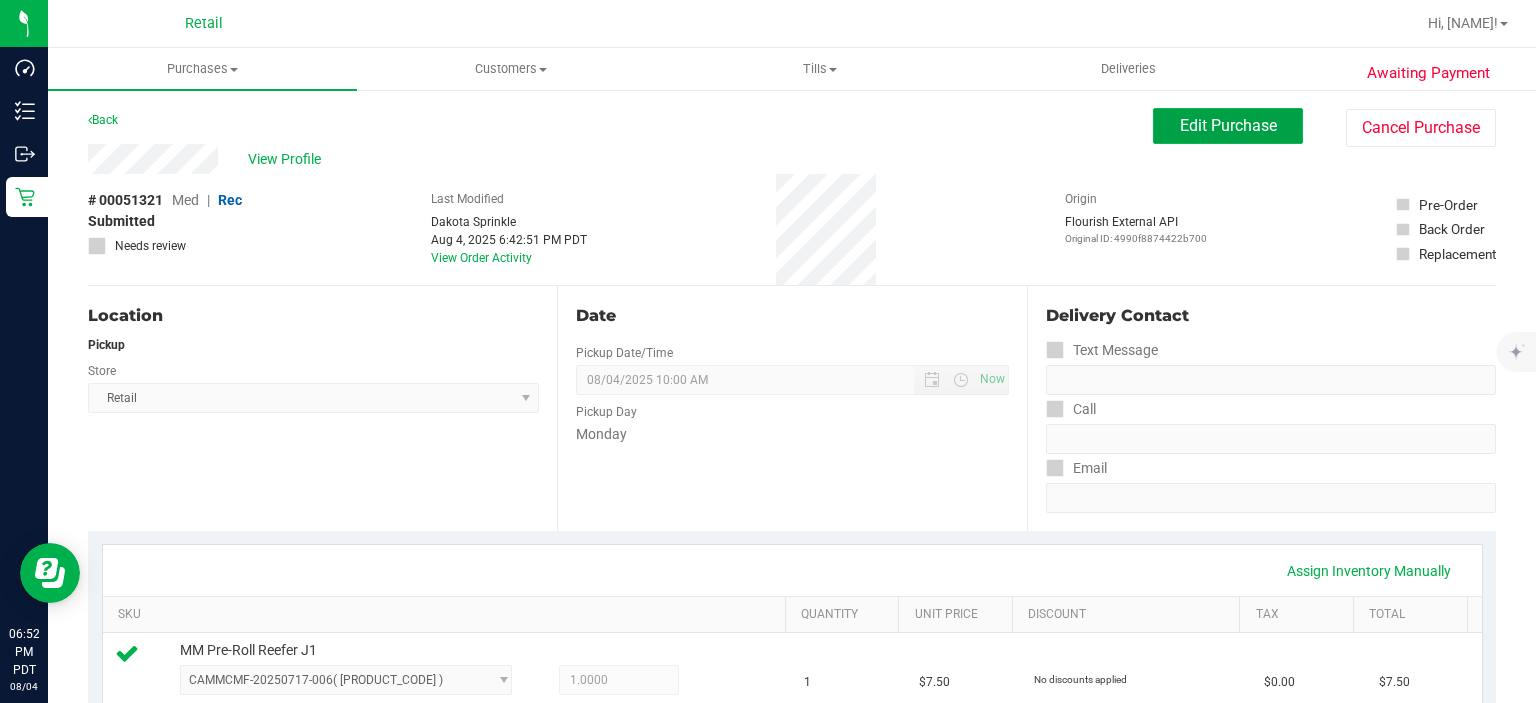 click on "Edit Purchase" at bounding box center [1228, 125] 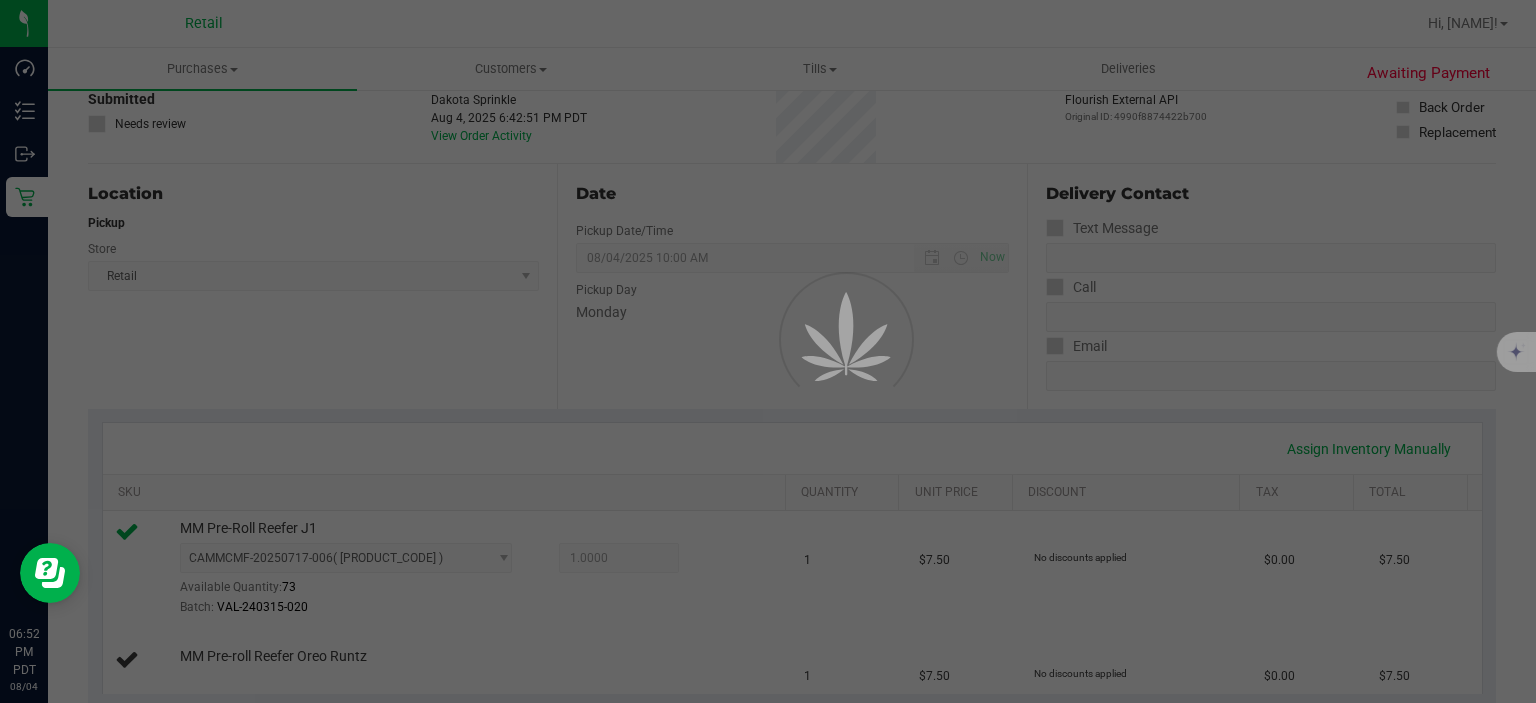 scroll, scrollTop: 164, scrollLeft: 0, axis: vertical 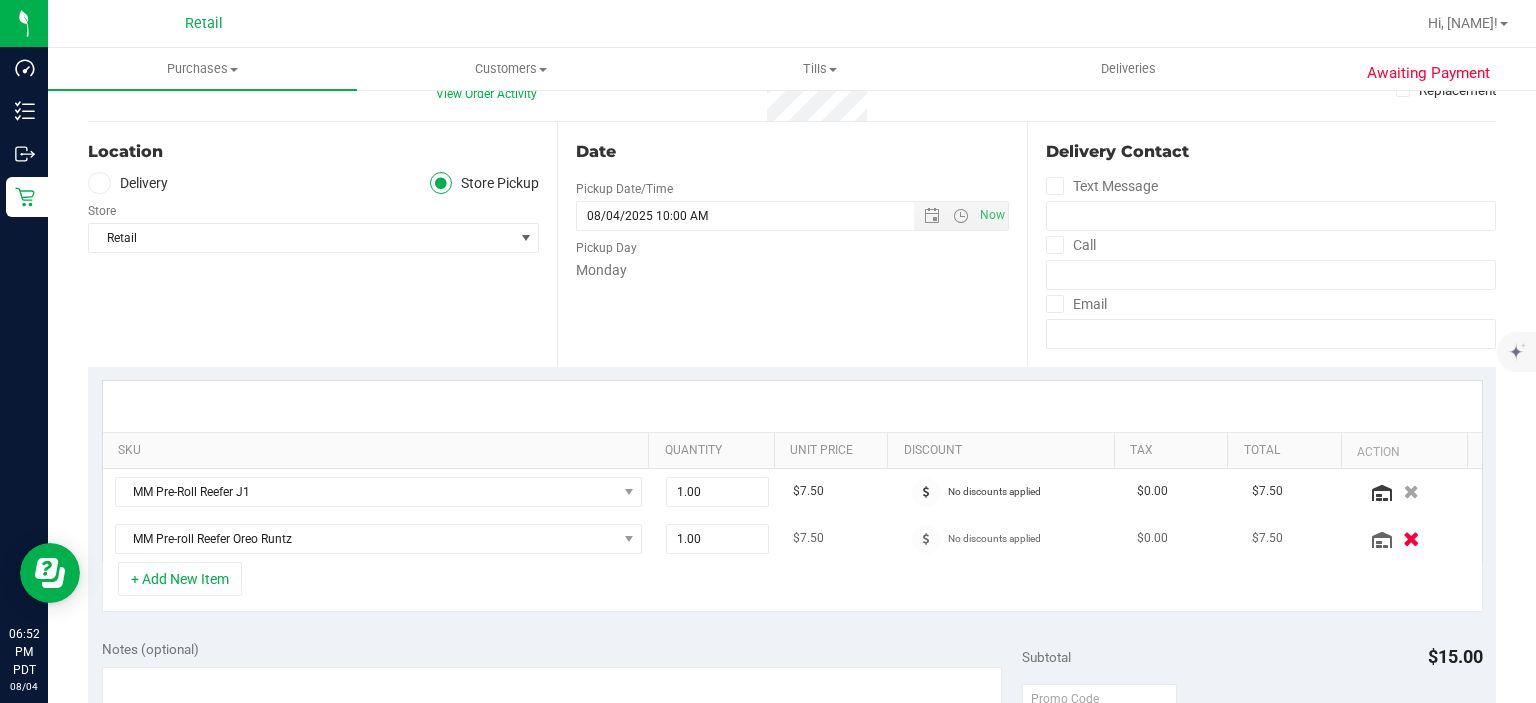 click at bounding box center [1411, 538] 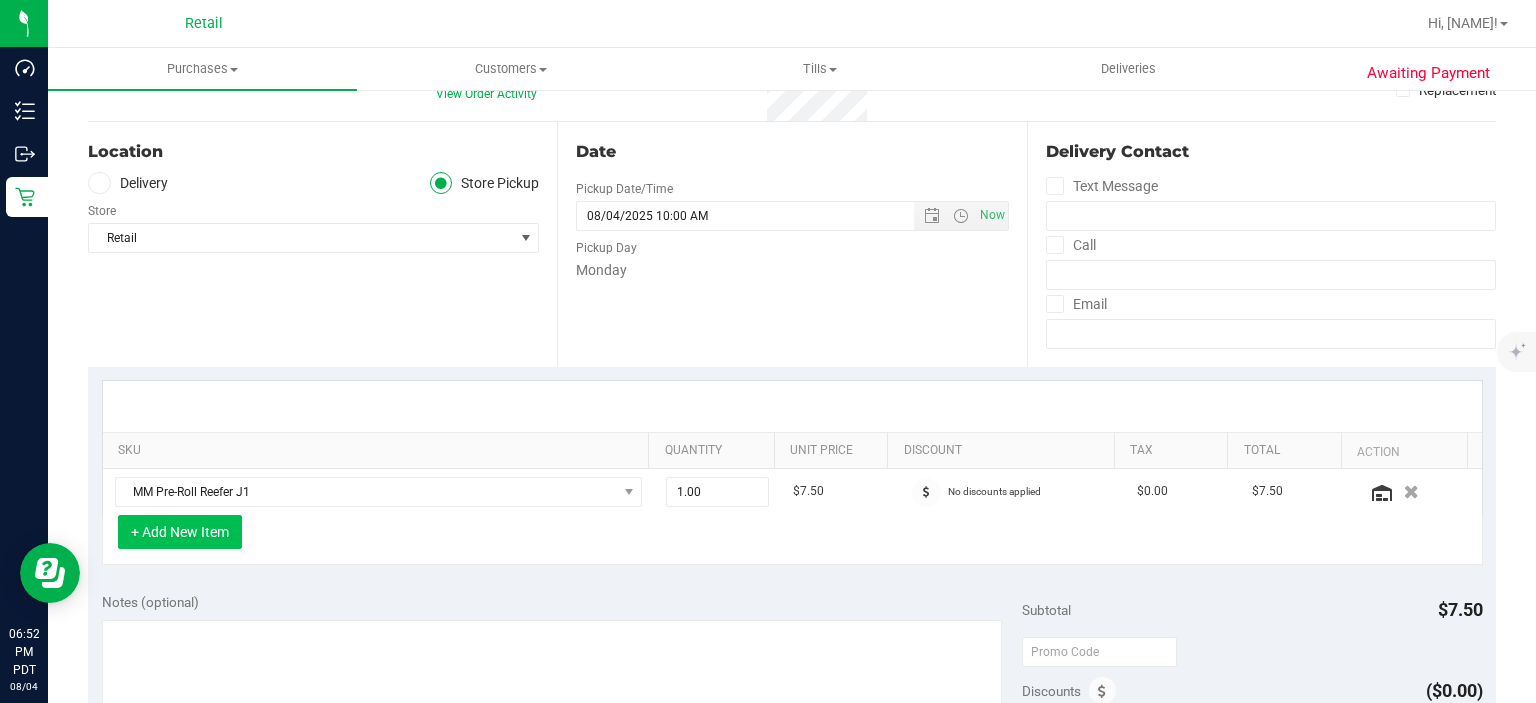 click on "+ Add New Item" at bounding box center (180, 532) 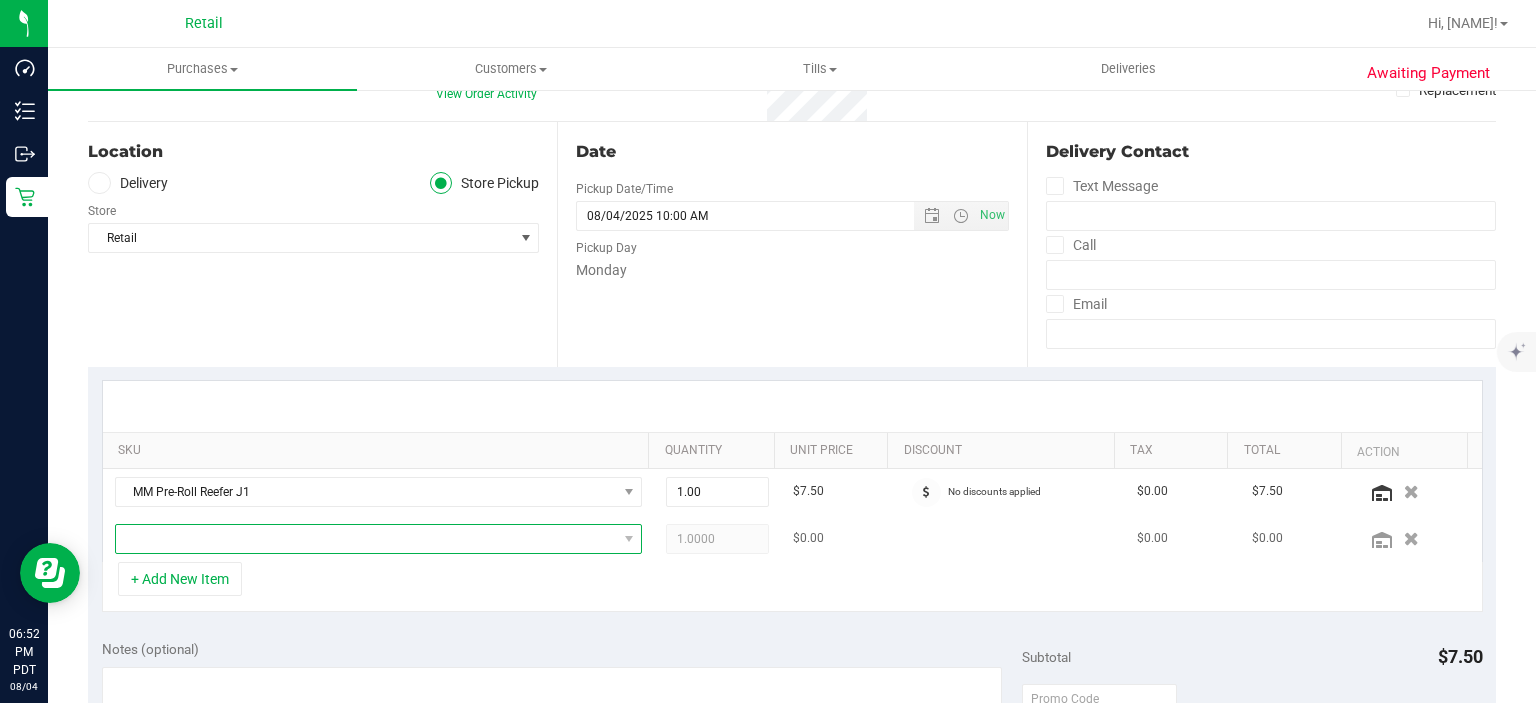 click at bounding box center (366, 539) 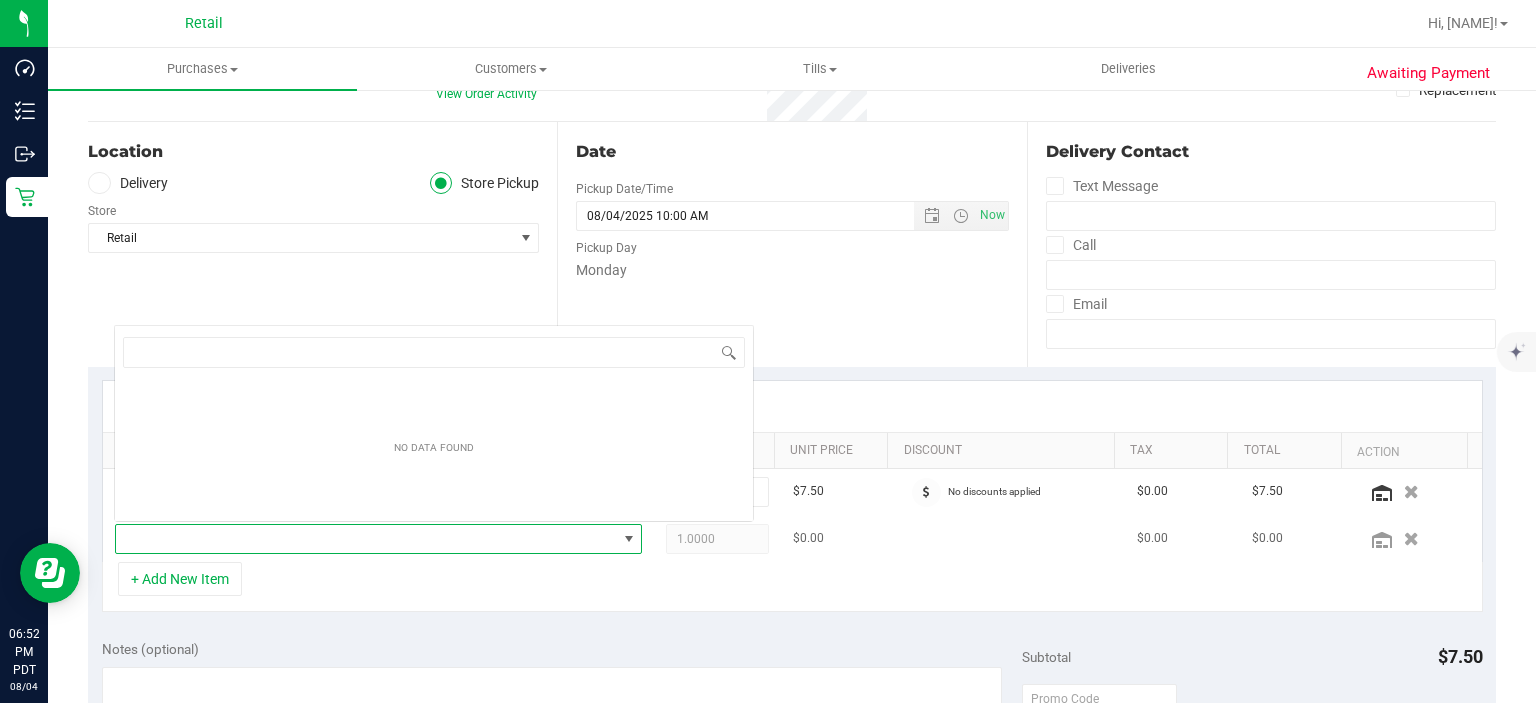 scroll, scrollTop: 0, scrollLeft: 0, axis: both 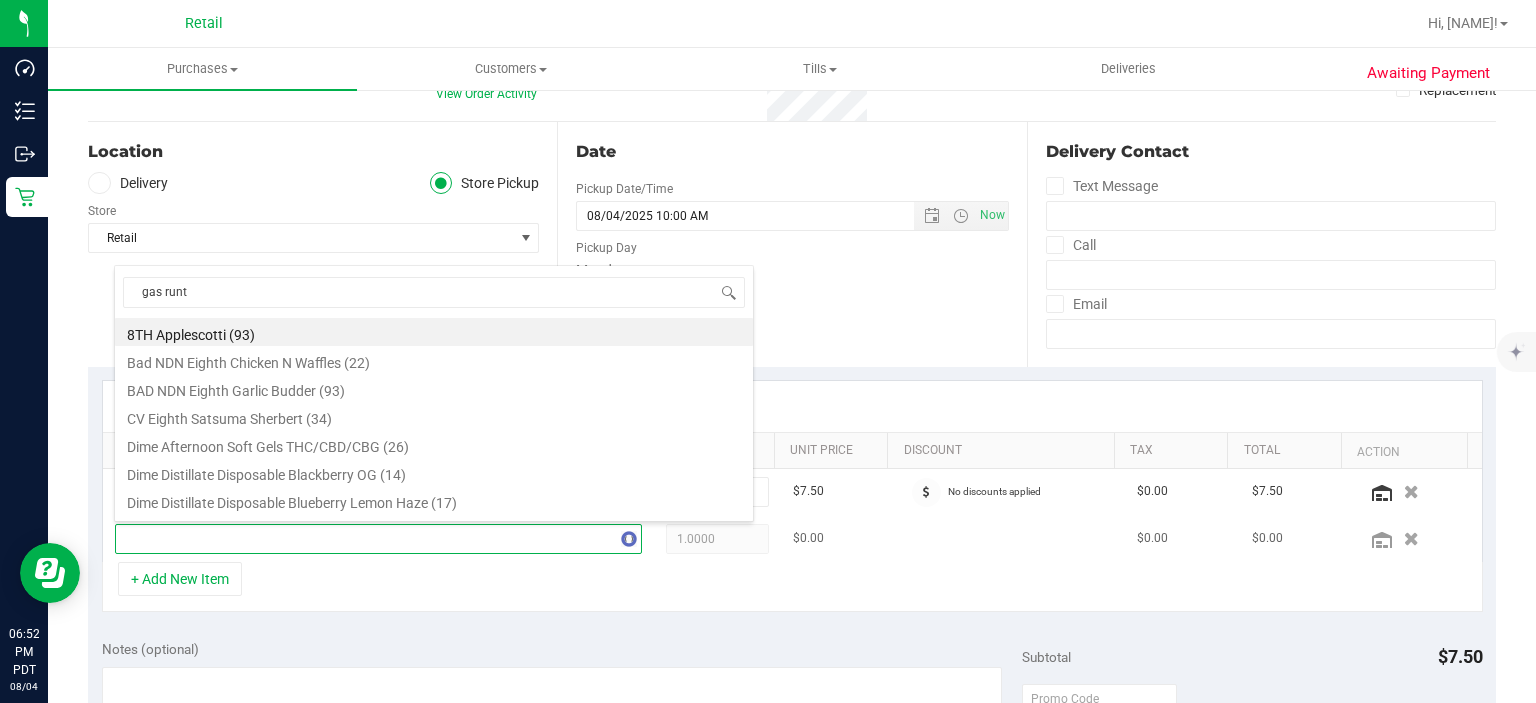 type on "gas runtz" 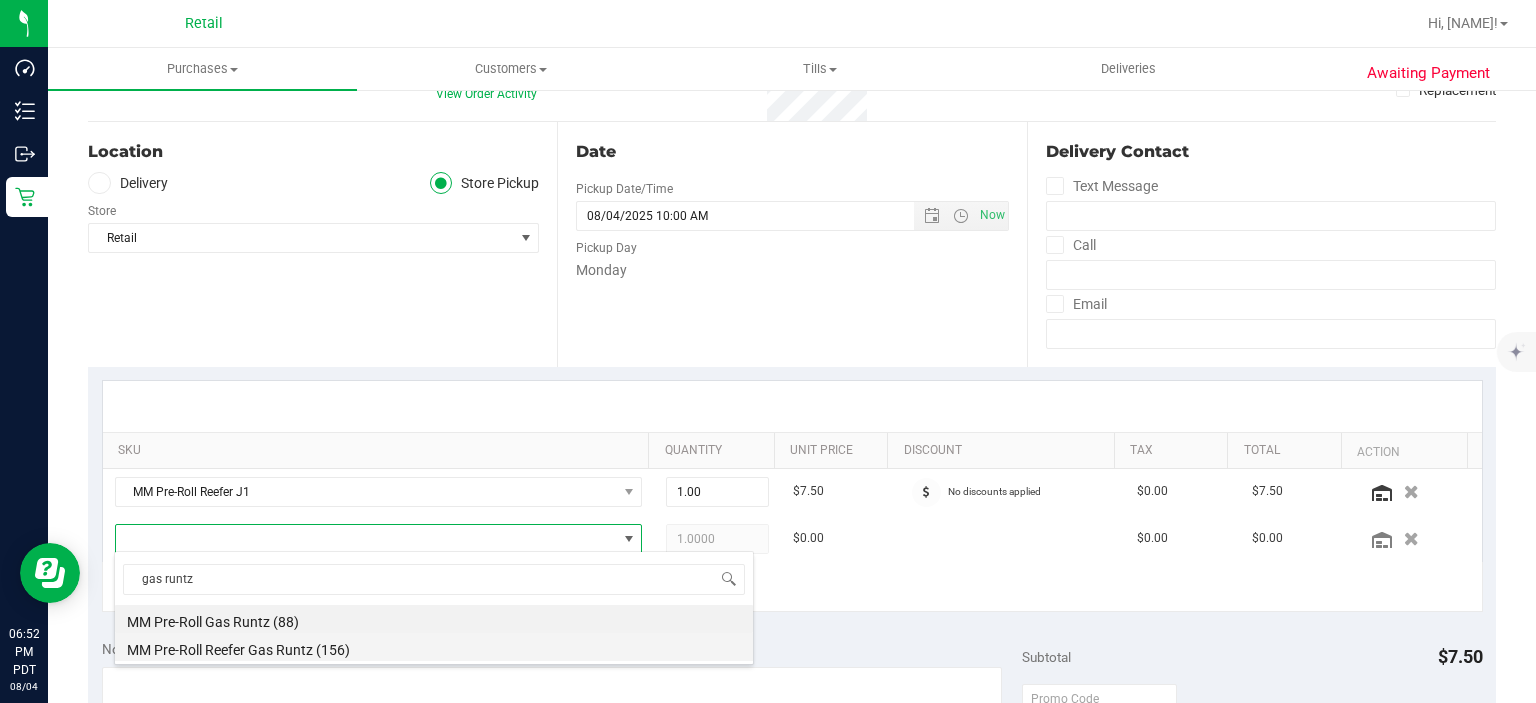 click on "MM Pre-Roll Reefer Gas Runtz (156)" at bounding box center [434, 647] 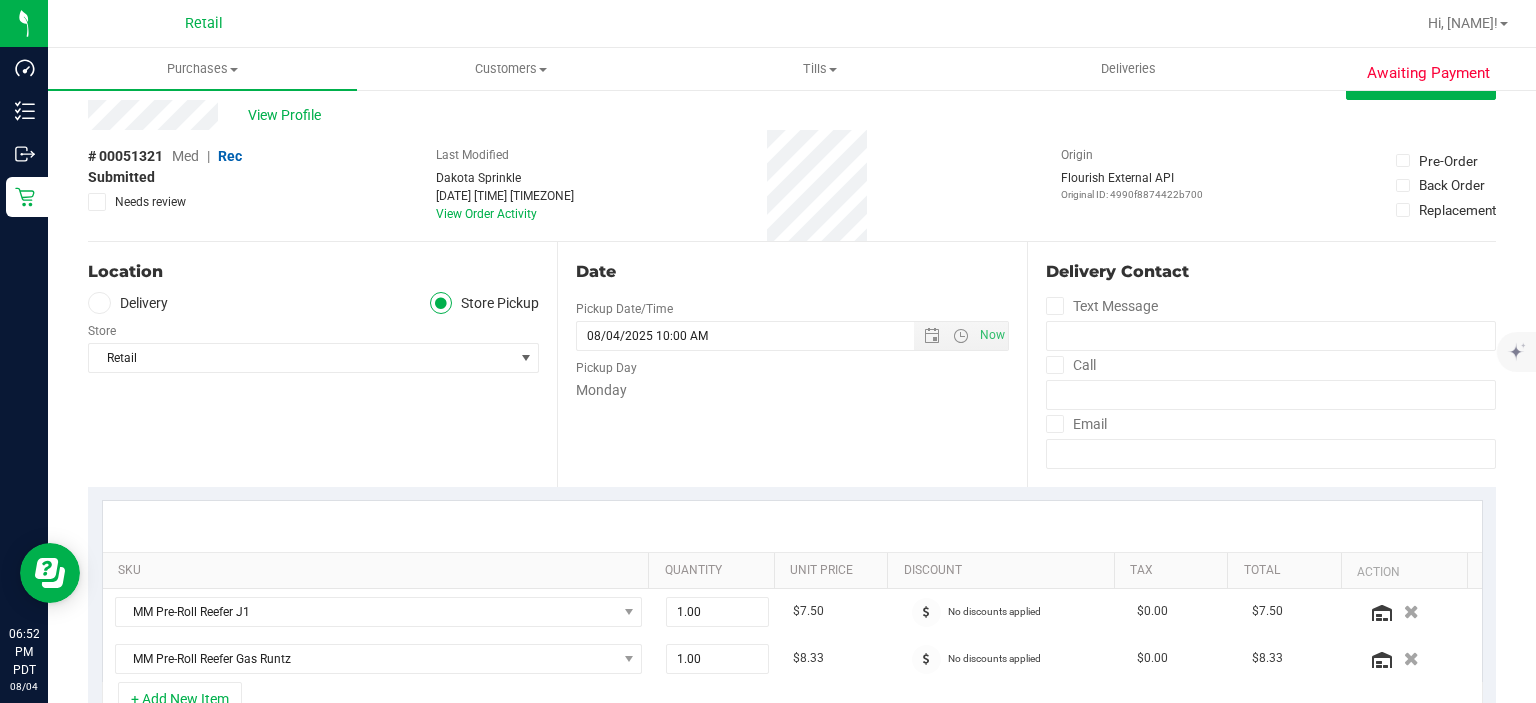 scroll, scrollTop: 0, scrollLeft: 0, axis: both 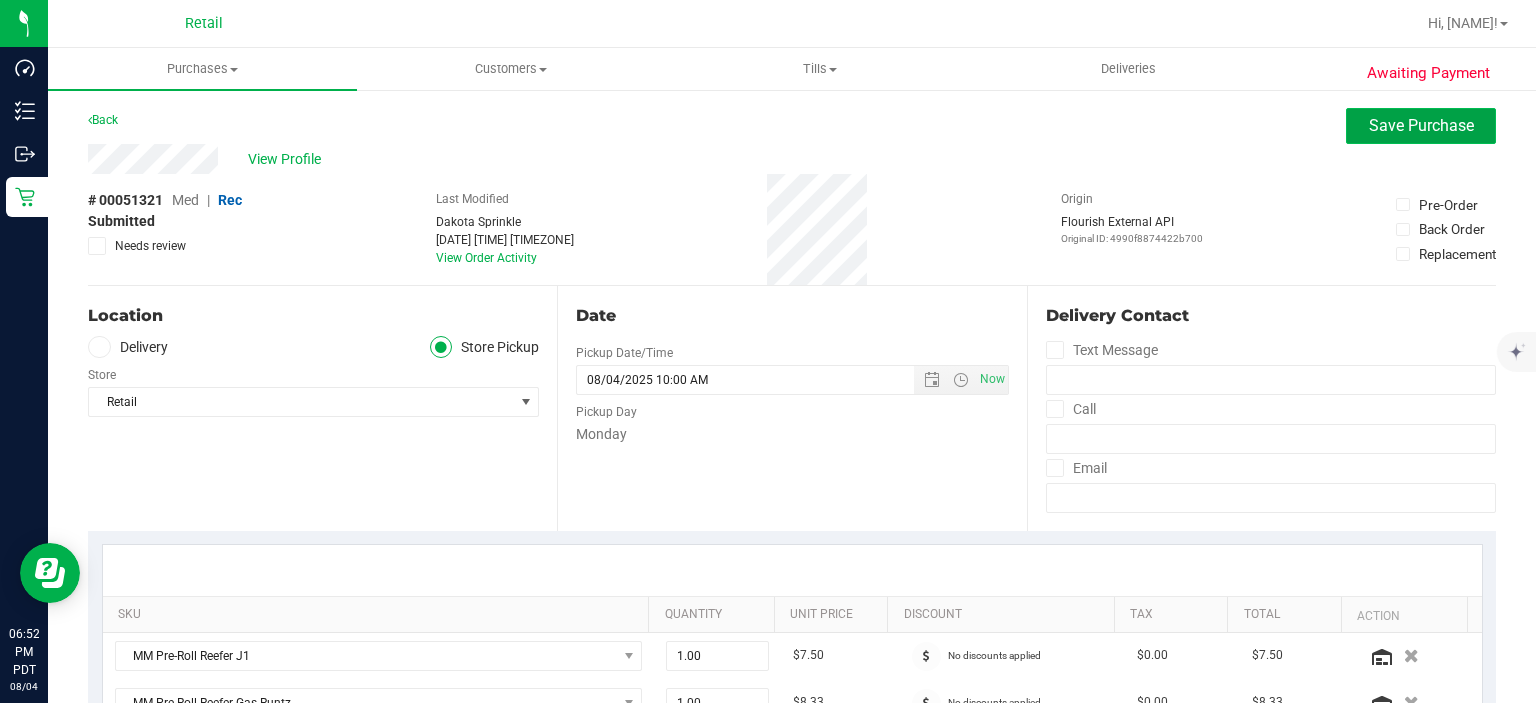 click on "Save Purchase" at bounding box center (1421, 125) 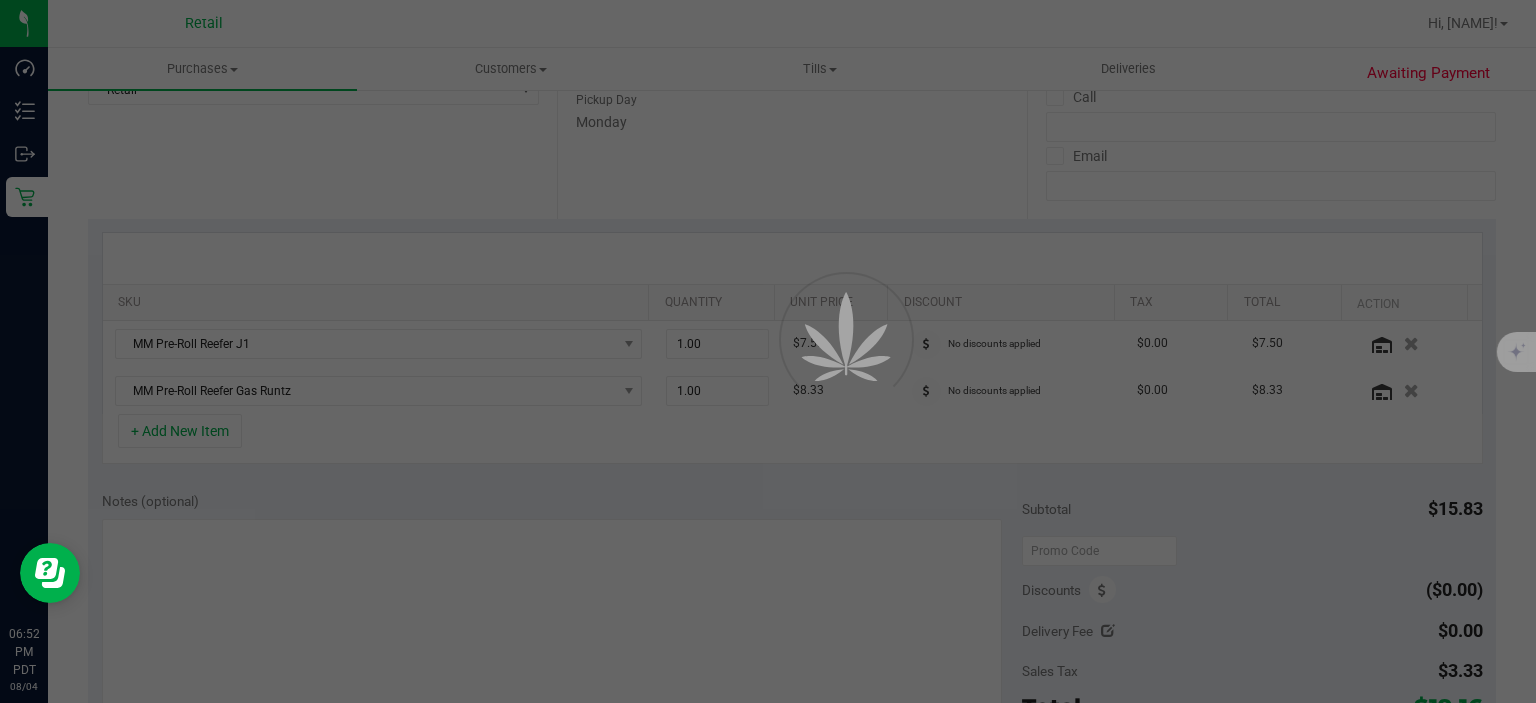 scroll, scrollTop: 314, scrollLeft: 0, axis: vertical 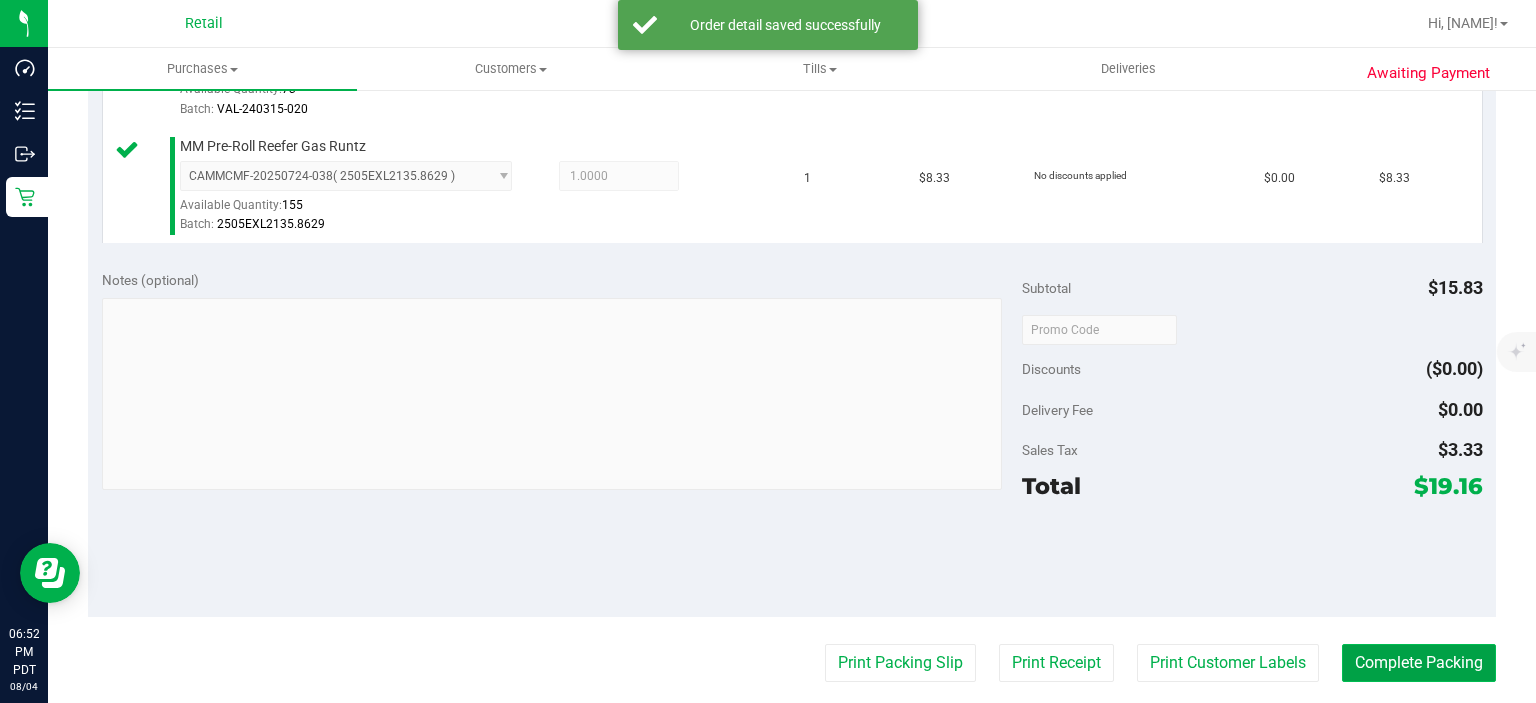 click on "Complete Packing" at bounding box center (1419, 663) 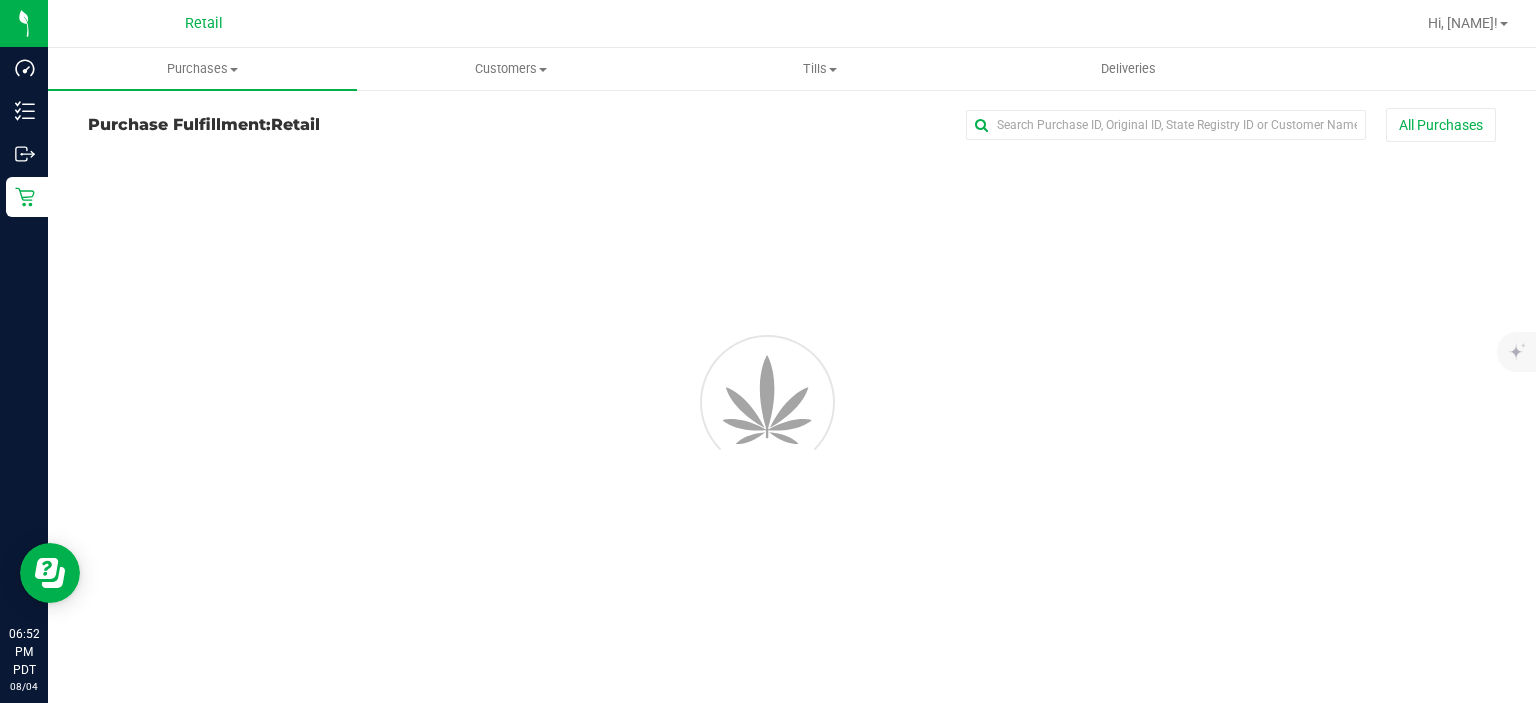 scroll, scrollTop: 0, scrollLeft: 0, axis: both 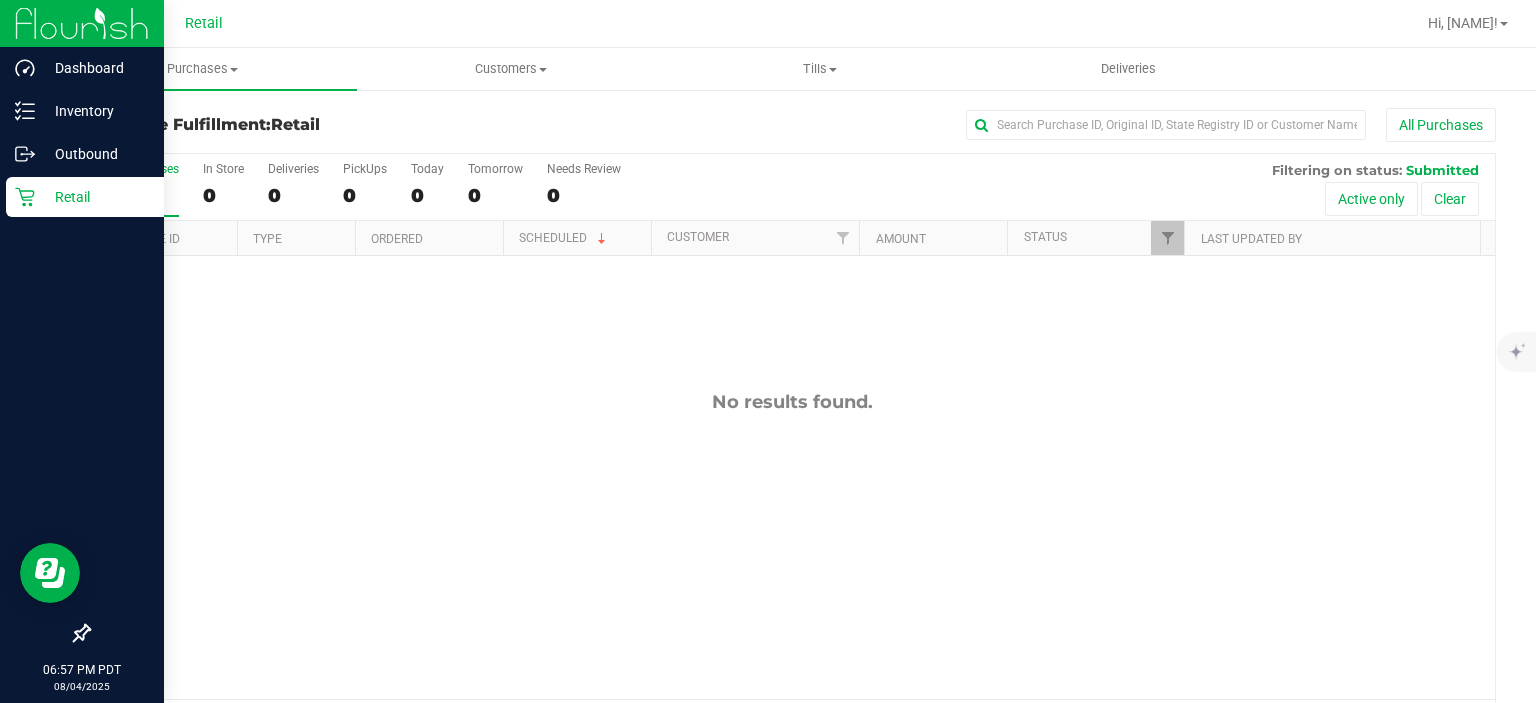 click 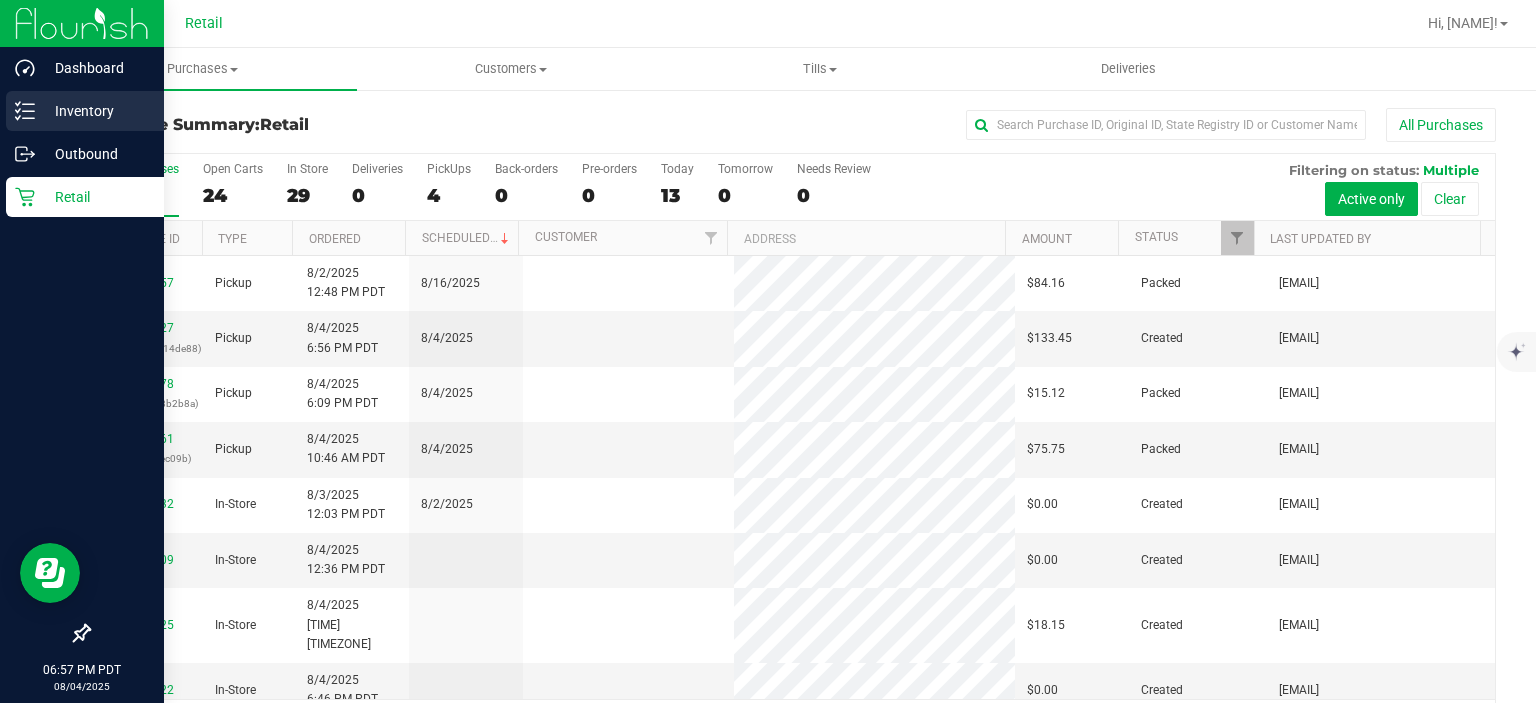 click on "Inventory" at bounding box center [95, 111] 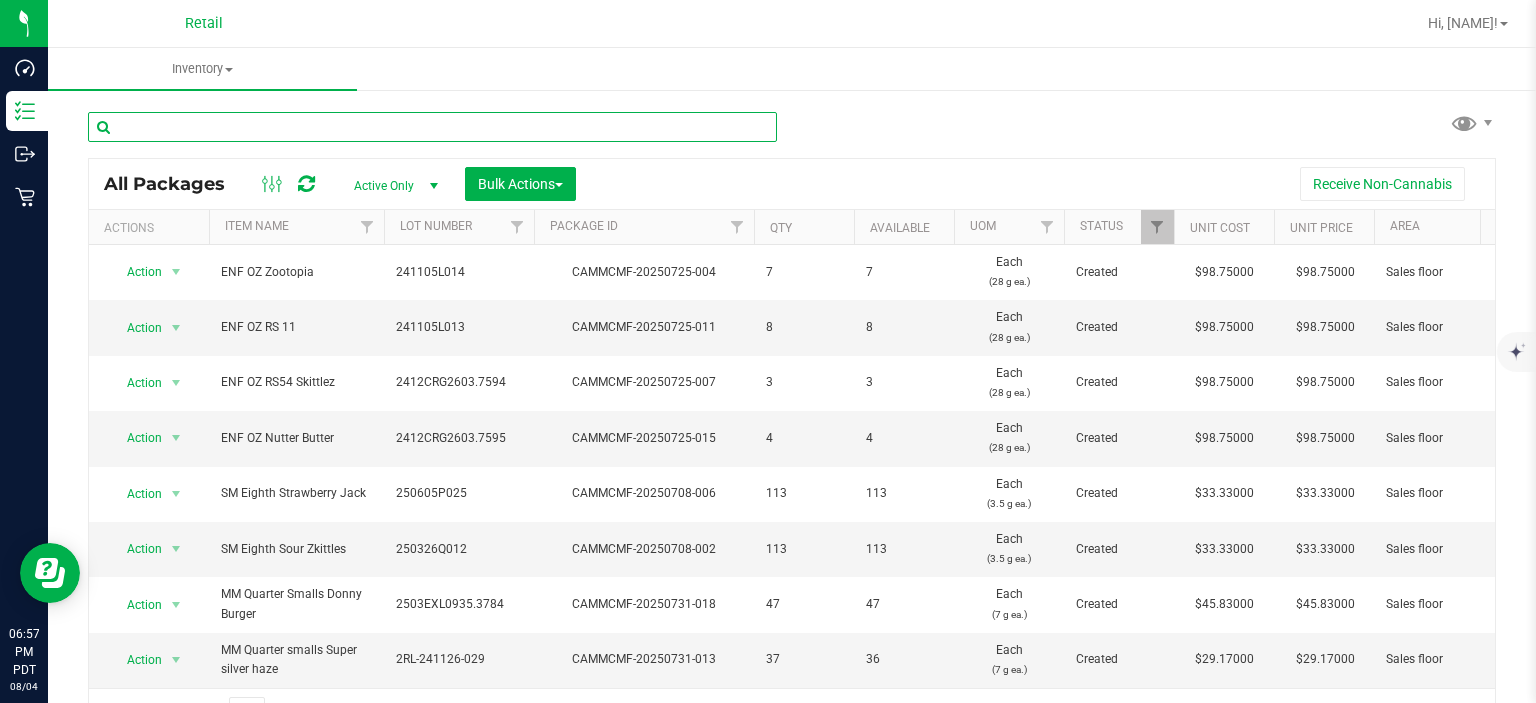 click at bounding box center [432, 127] 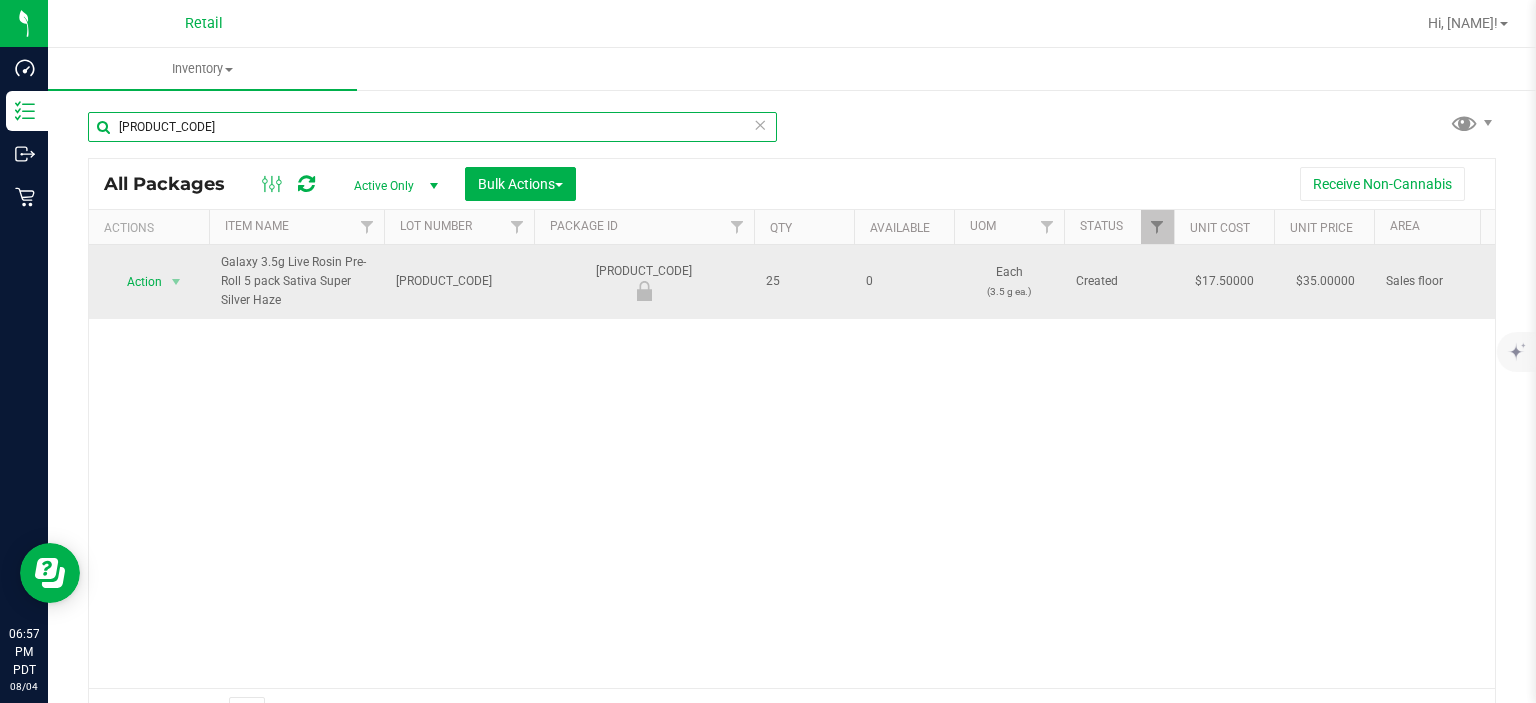 type on "[PRODUCT_CODE]" 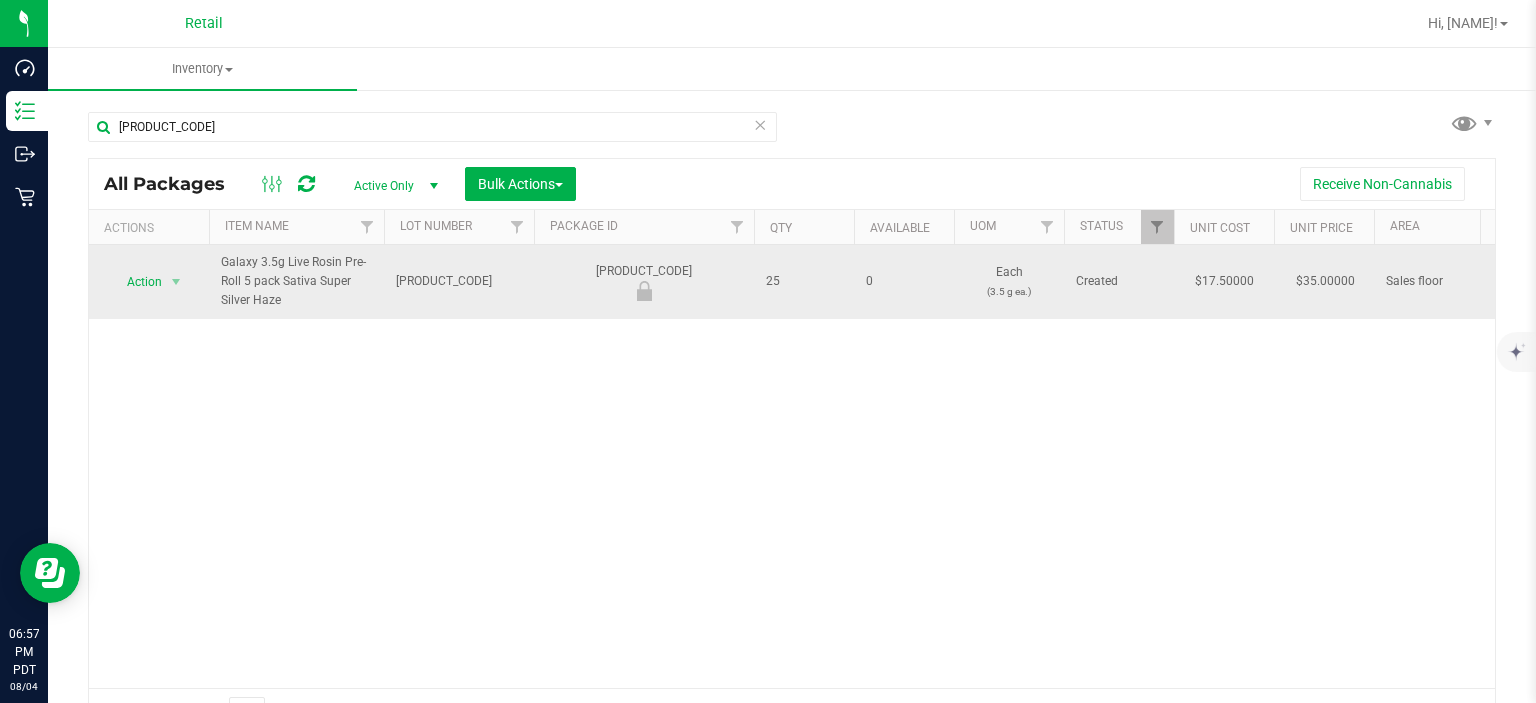 click on "Action" at bounding box center (136, 282) 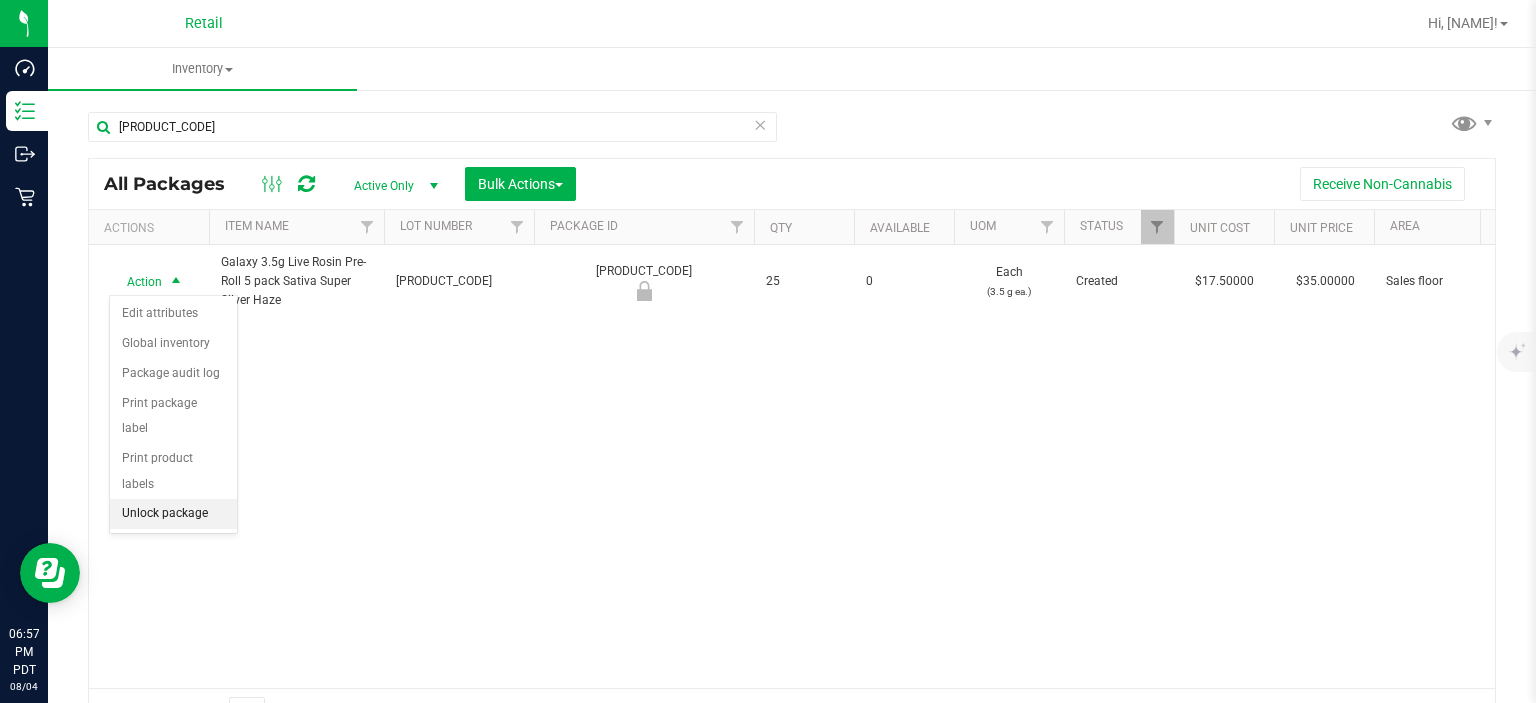click on "Unlock package" at bounding box center [173, 514] 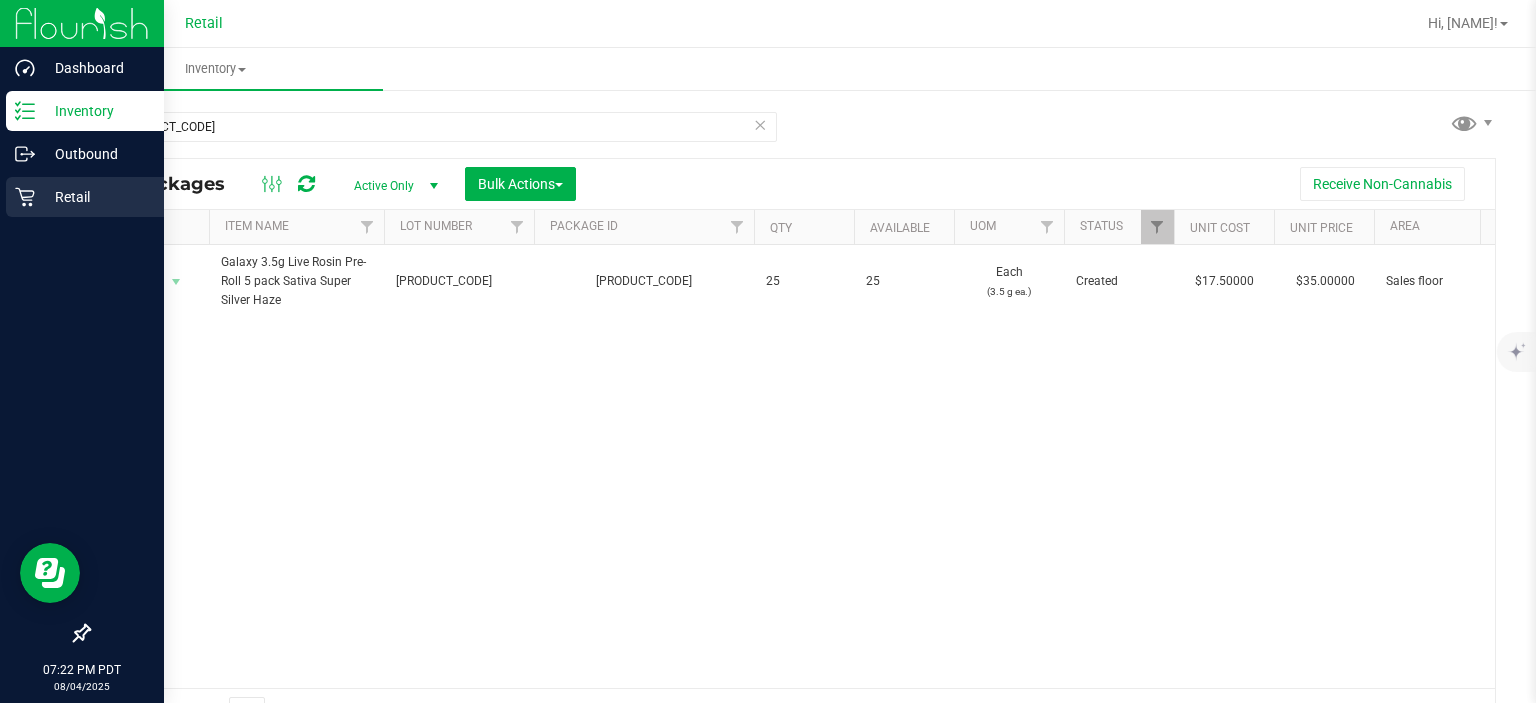 click 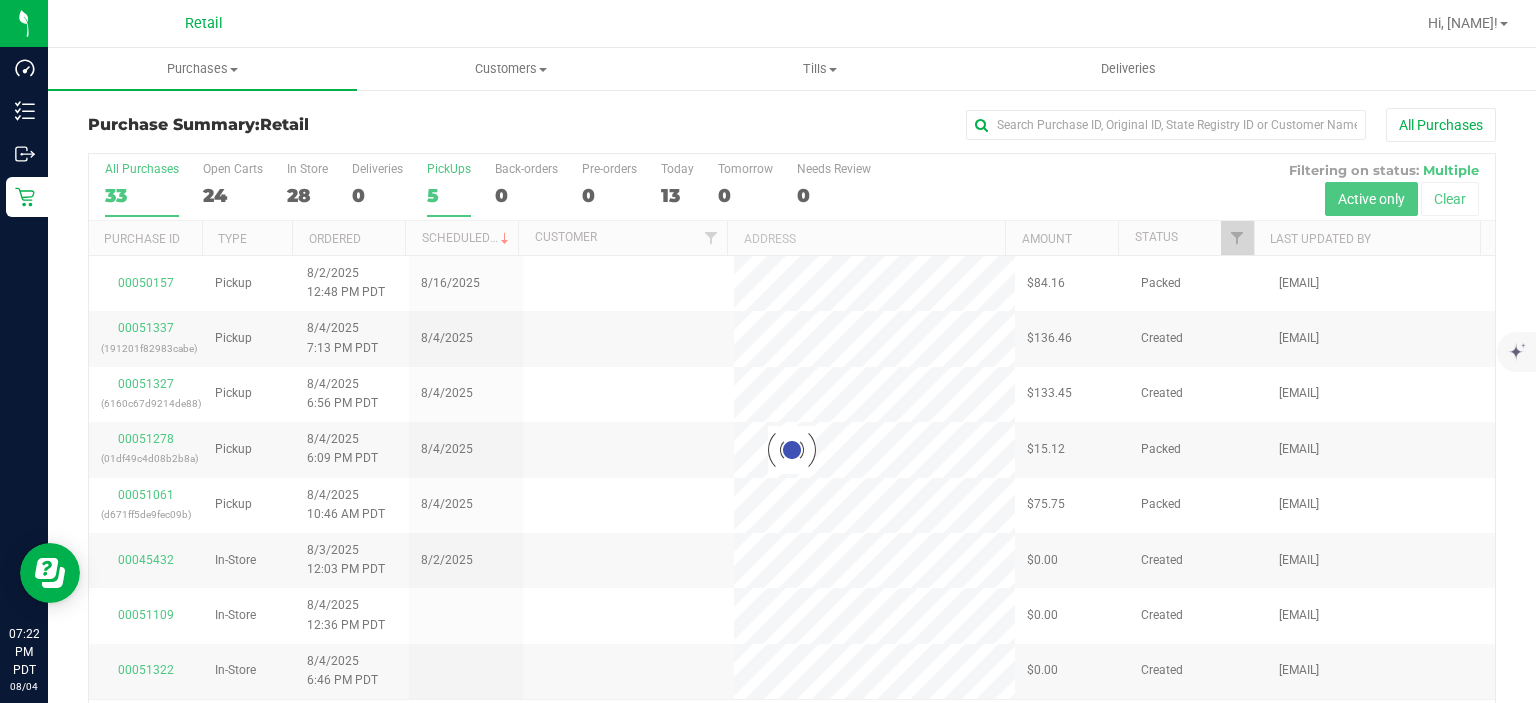 click on "5" at bounding box center (449, 195) 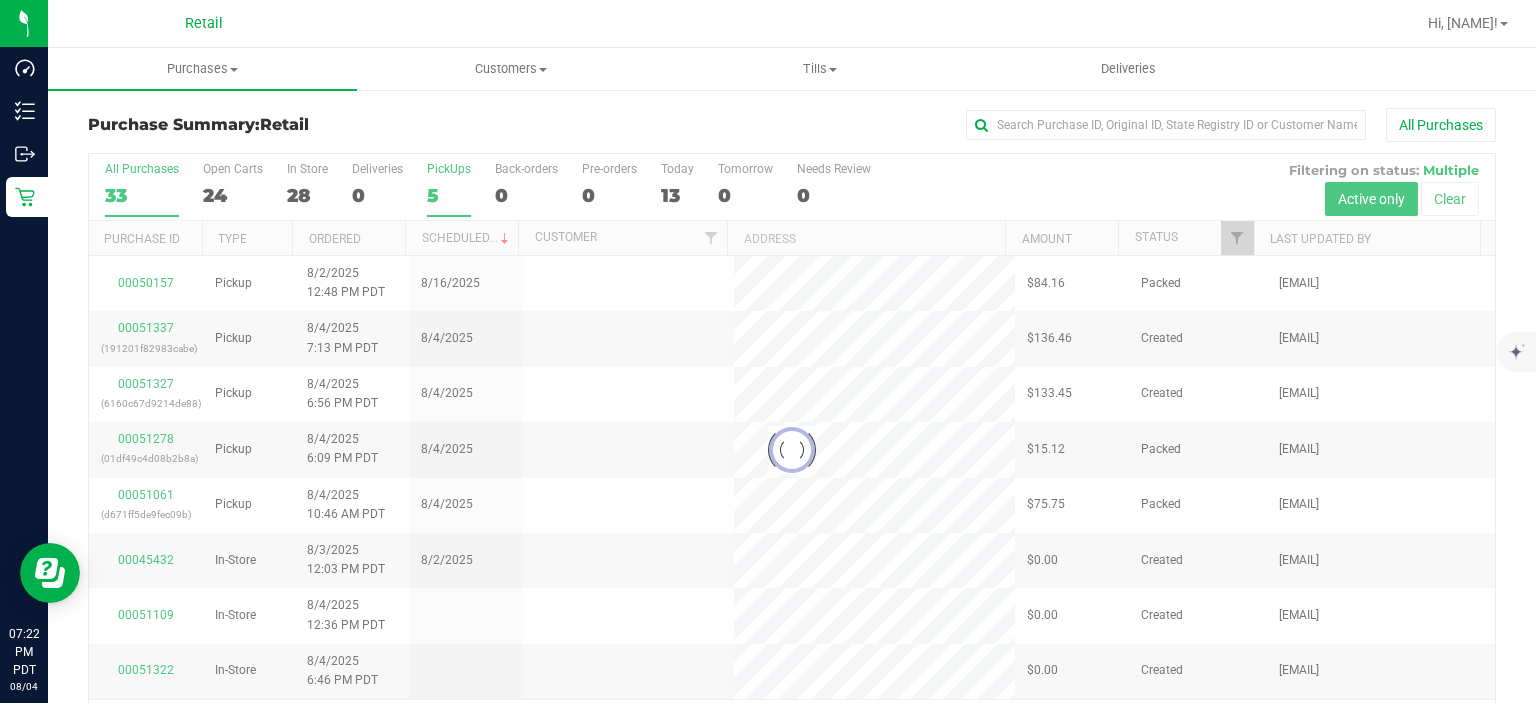 click on "PickUps
5" at bounding box center [0, 0] 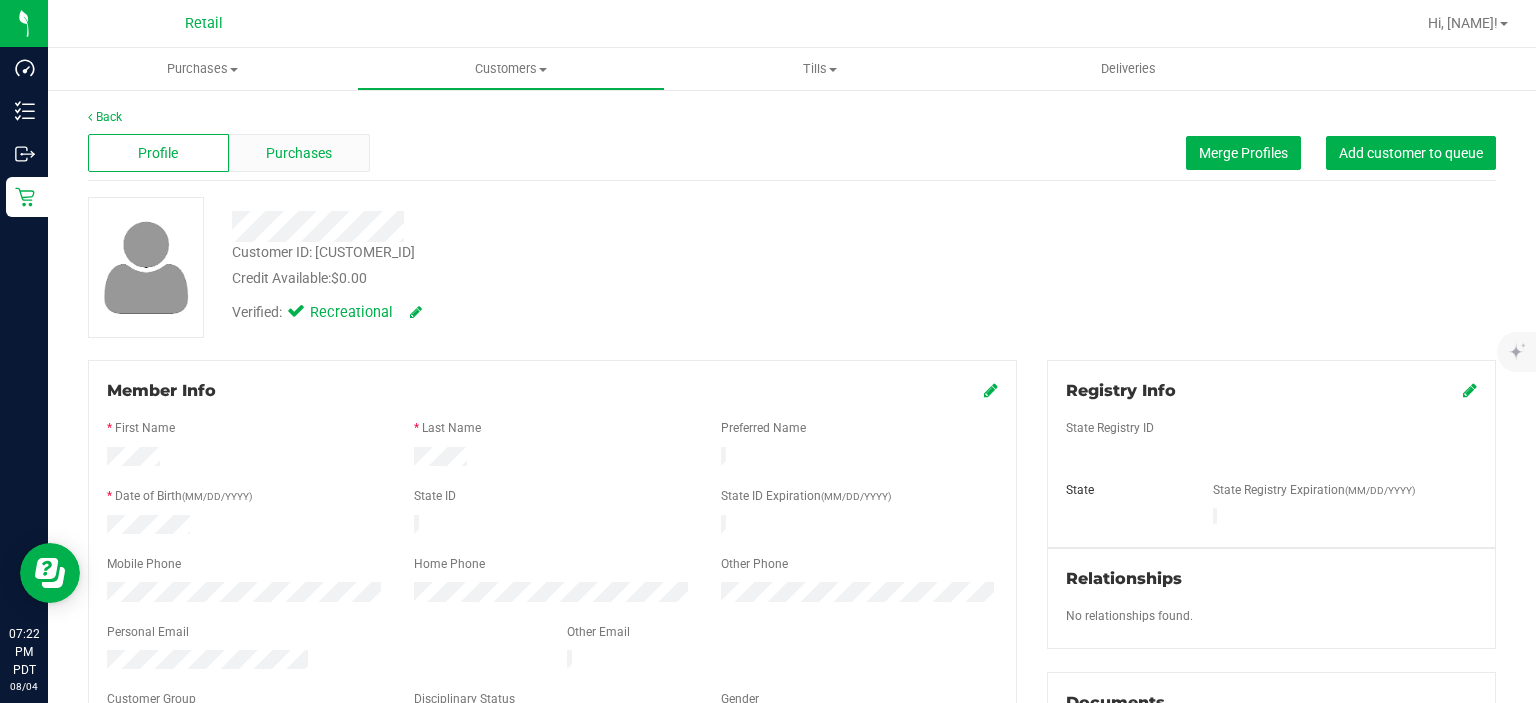click on "Purchases" at bounding box center [299, 153] 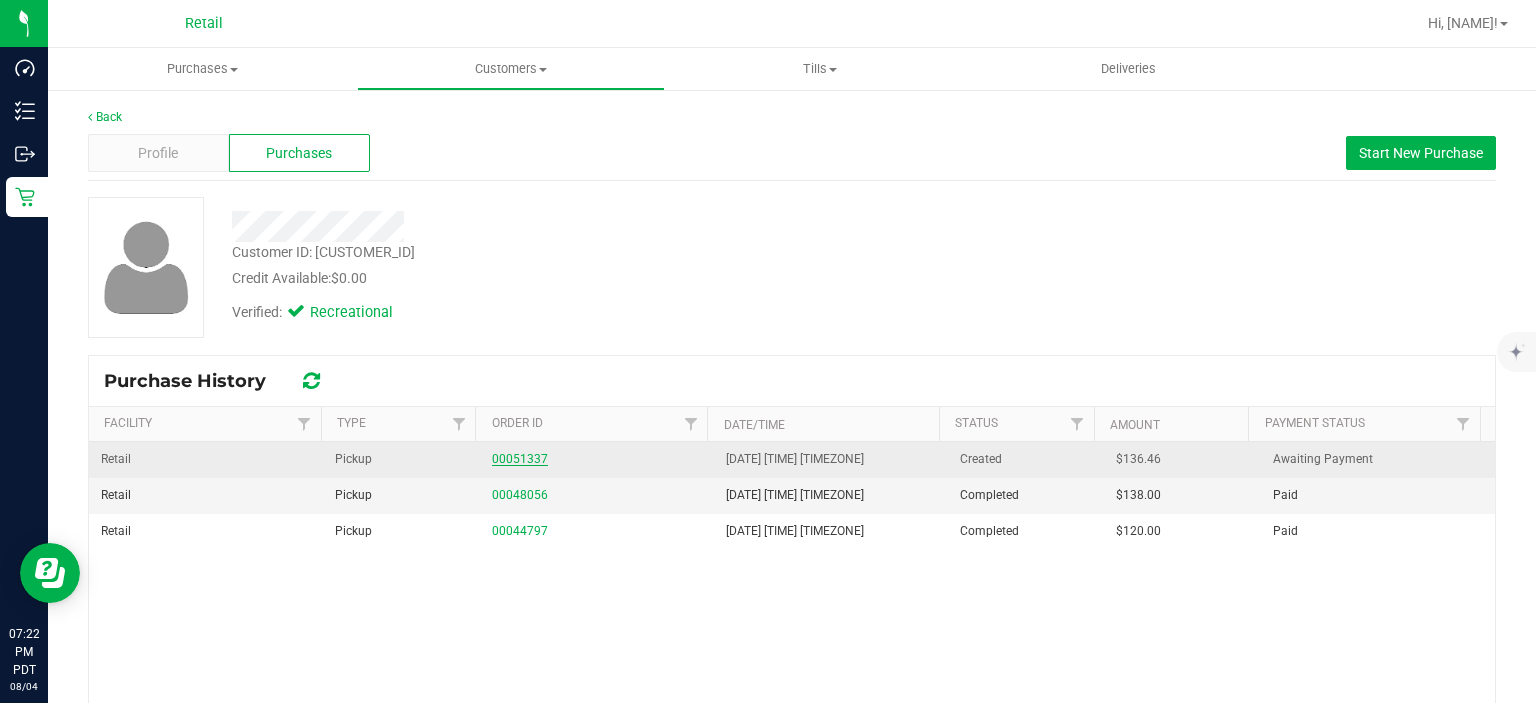 click on "00051337" at bounding box center [520, 459] 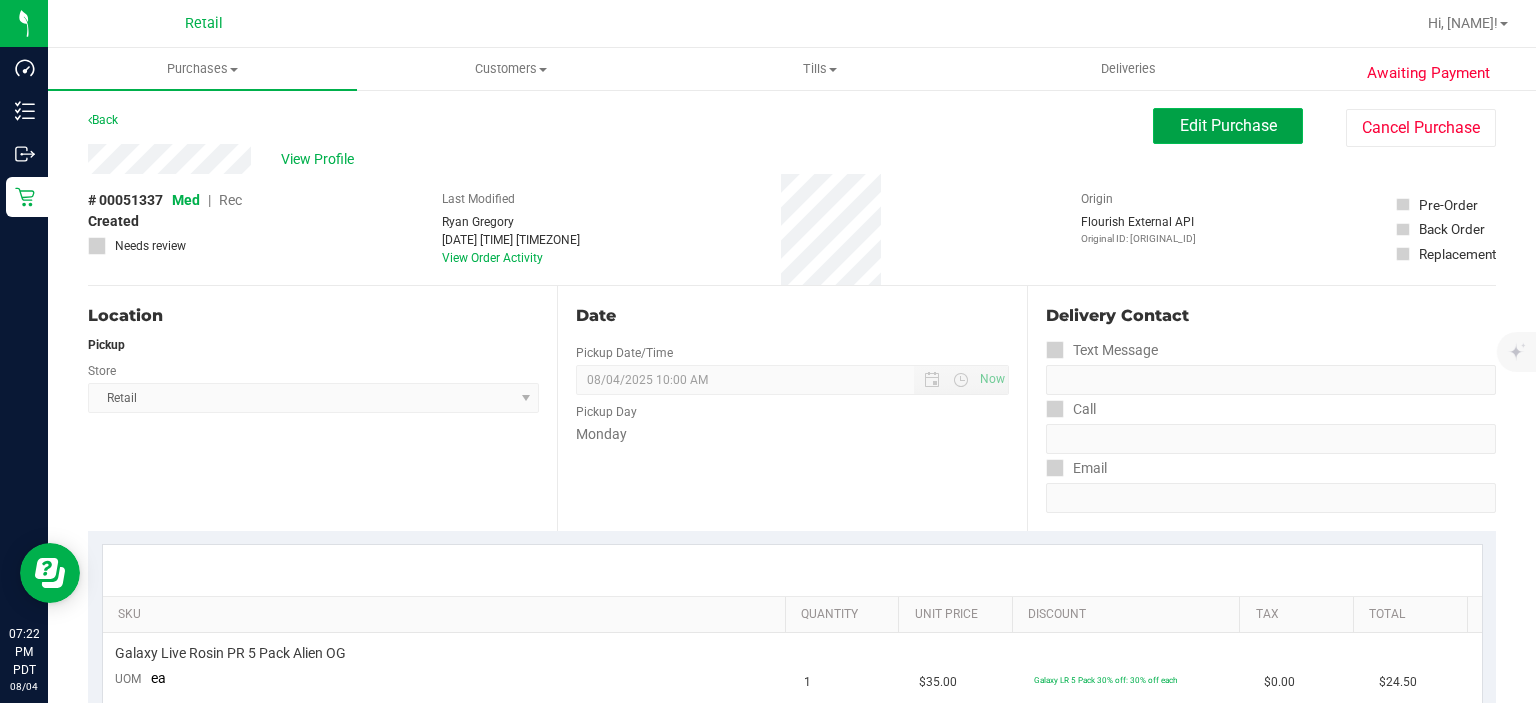 click on "Edit Purchase" at bounding box center (1228, 125) 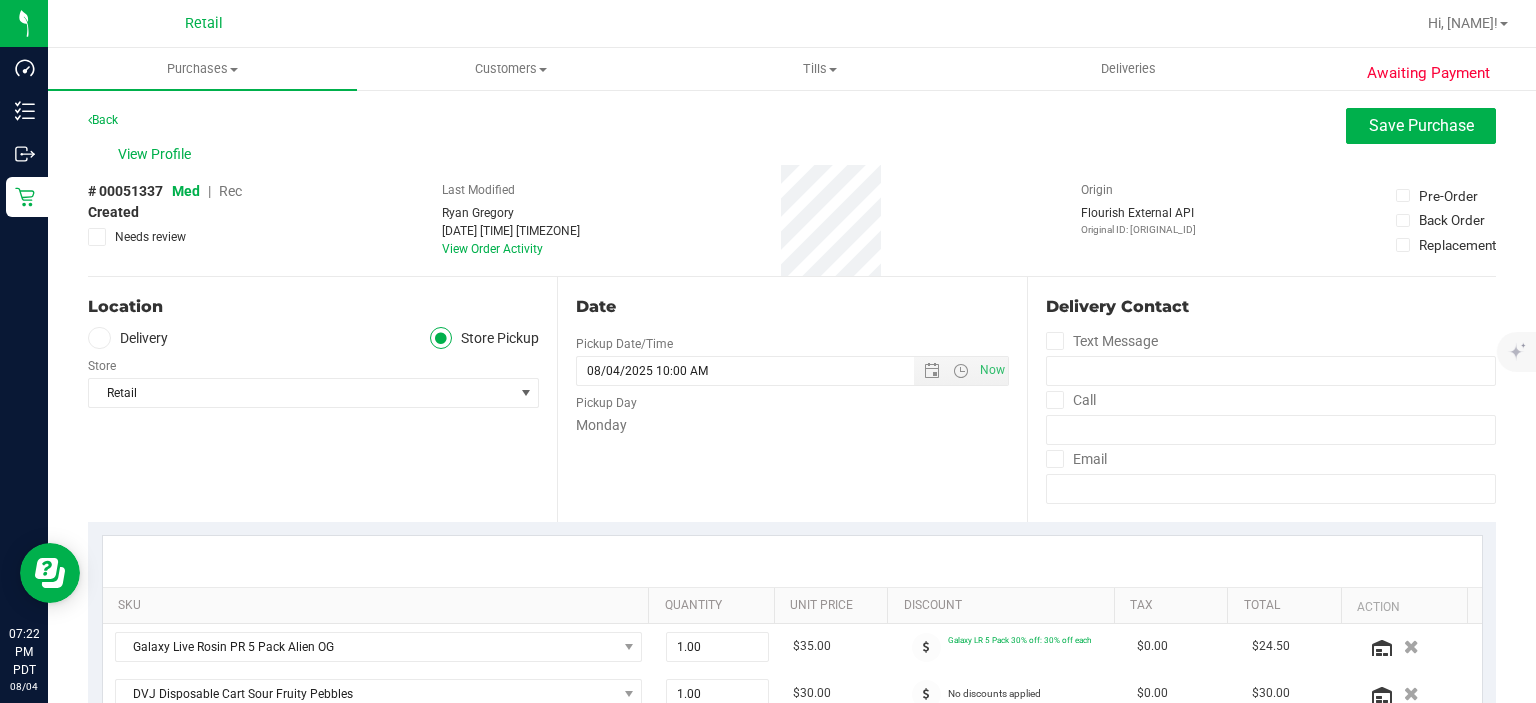 click on "Rec" at bounding box center (230, 191) 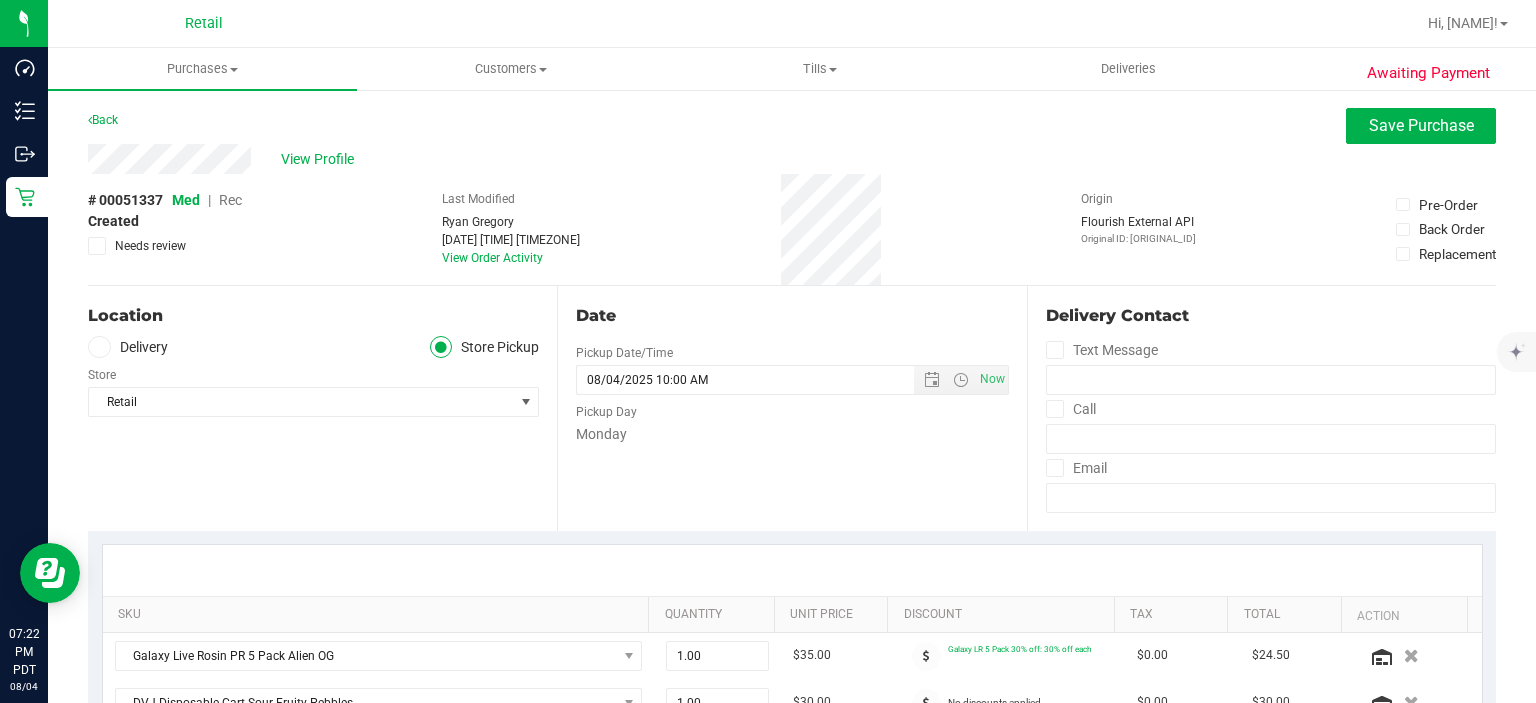 click on "Rec" at bounding box center [230, 200] 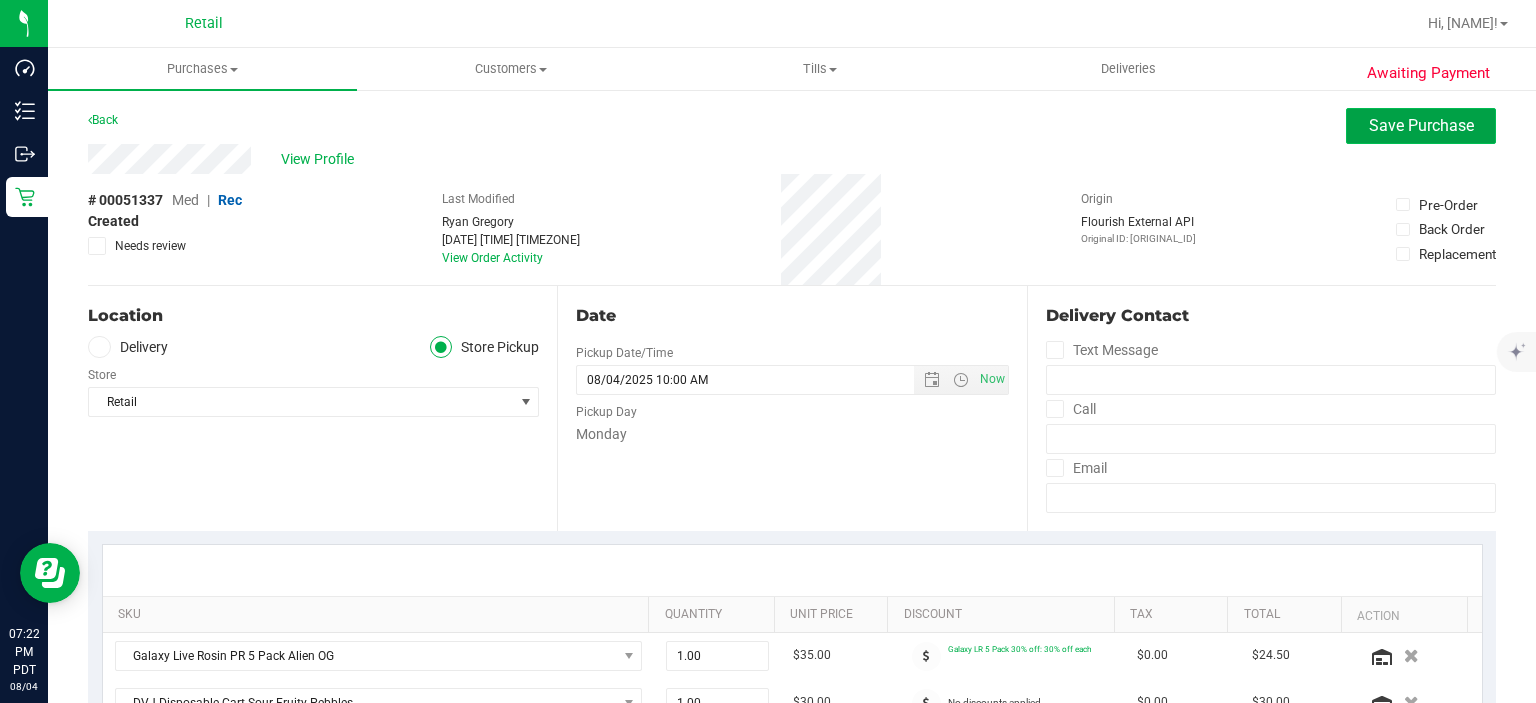 click on "Save Purchase" at bounding box center [1421, 125] 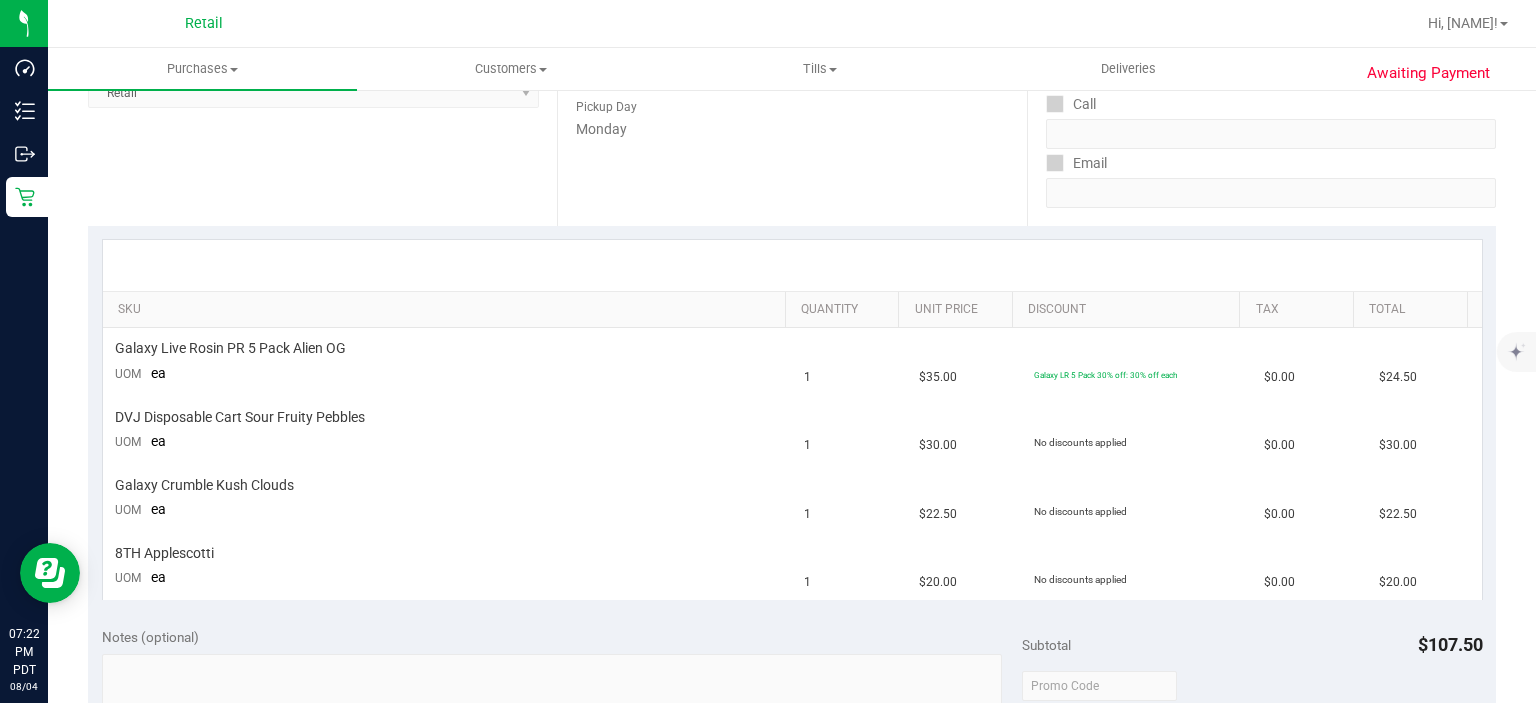 scroll, scrollTop: 396, scrollLeft: 0, axis: vertical 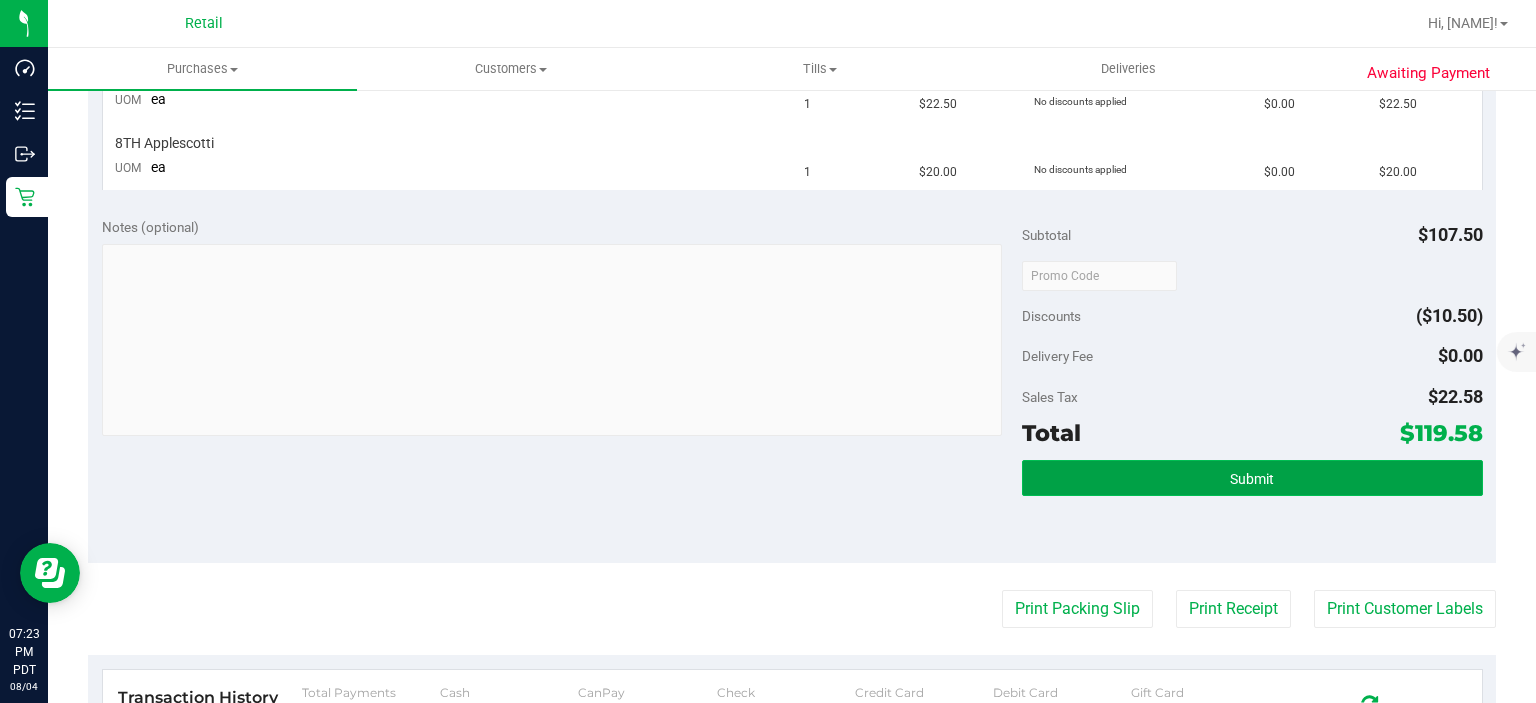 click on "Submit" at bounding box center [1252, 478] 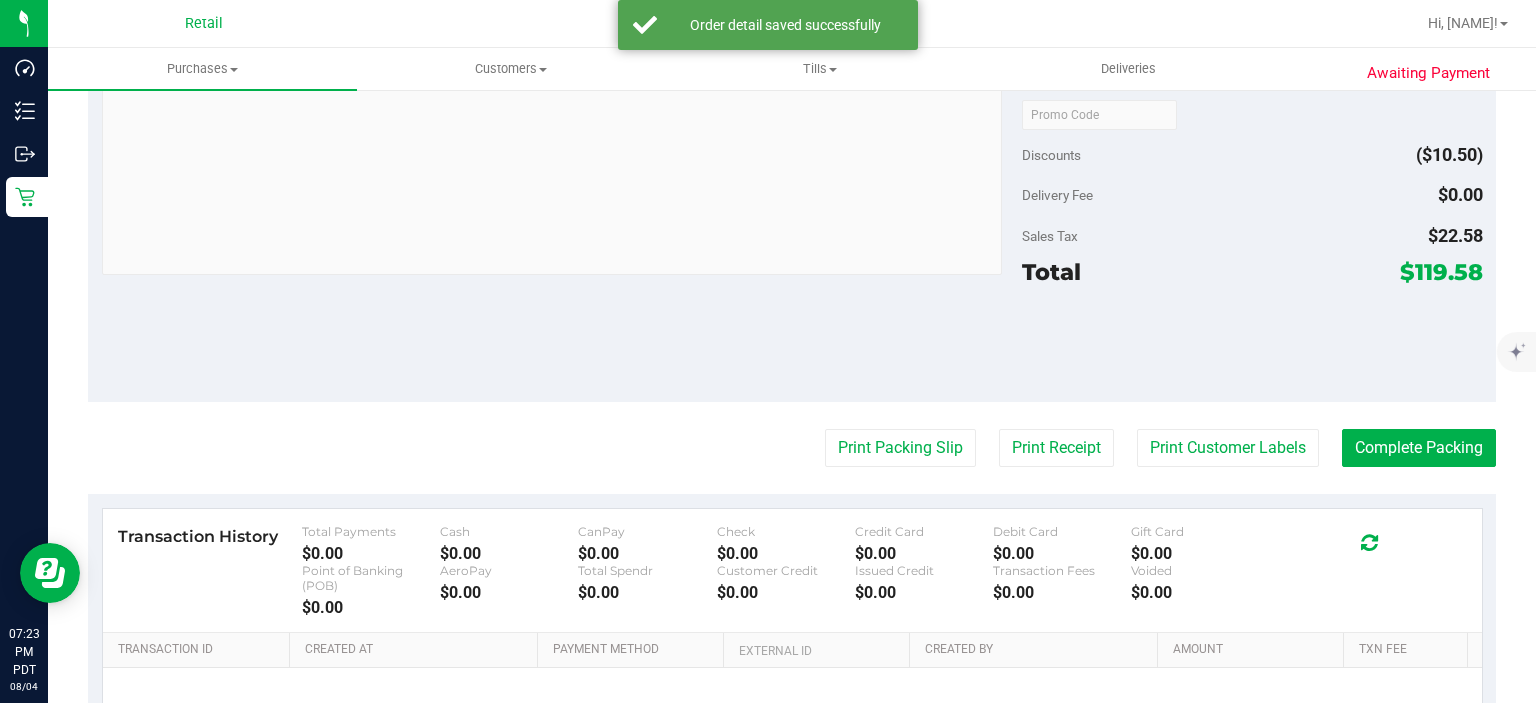 scroll, scrollTop: 1062, scrollLeft: 0, axis: vertical 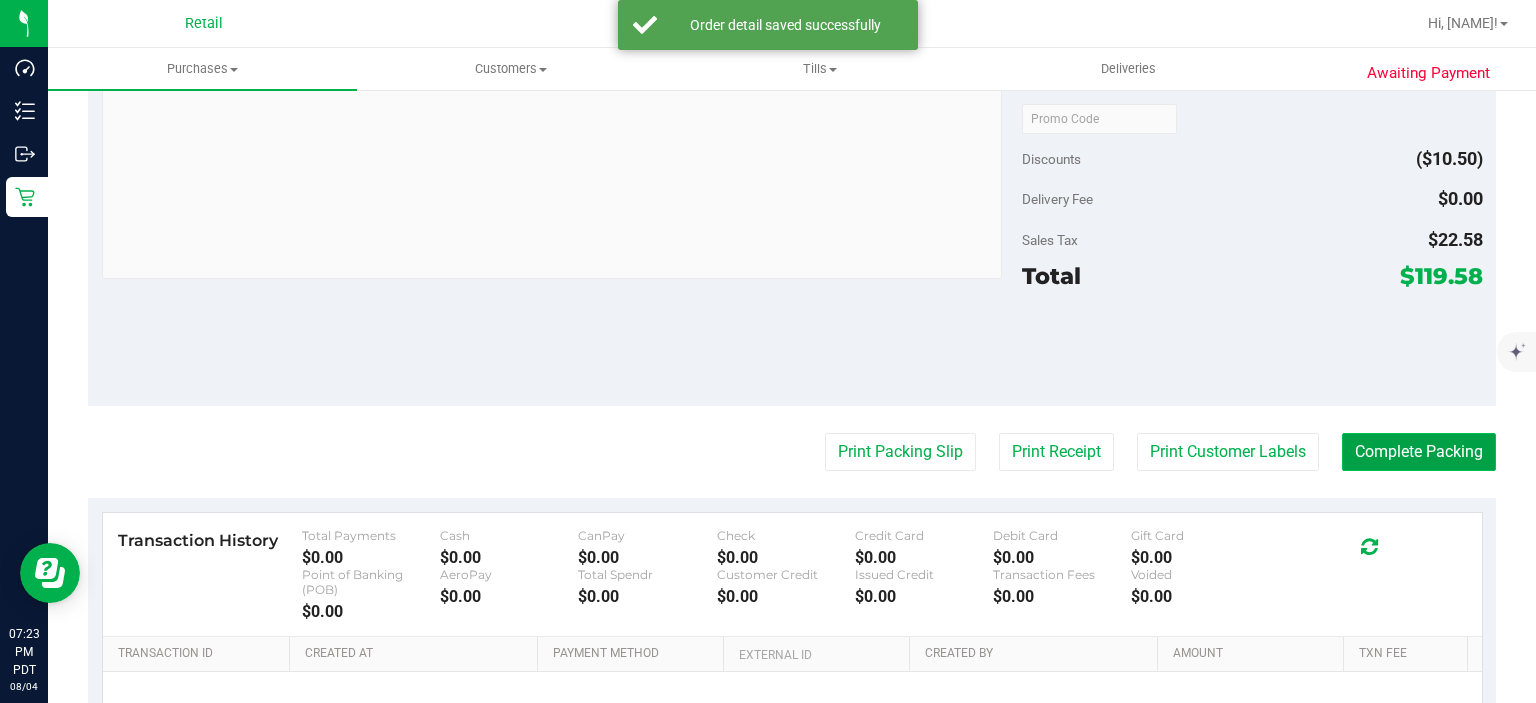 click on "Complete Packing" at bounding box center (1419, 452) 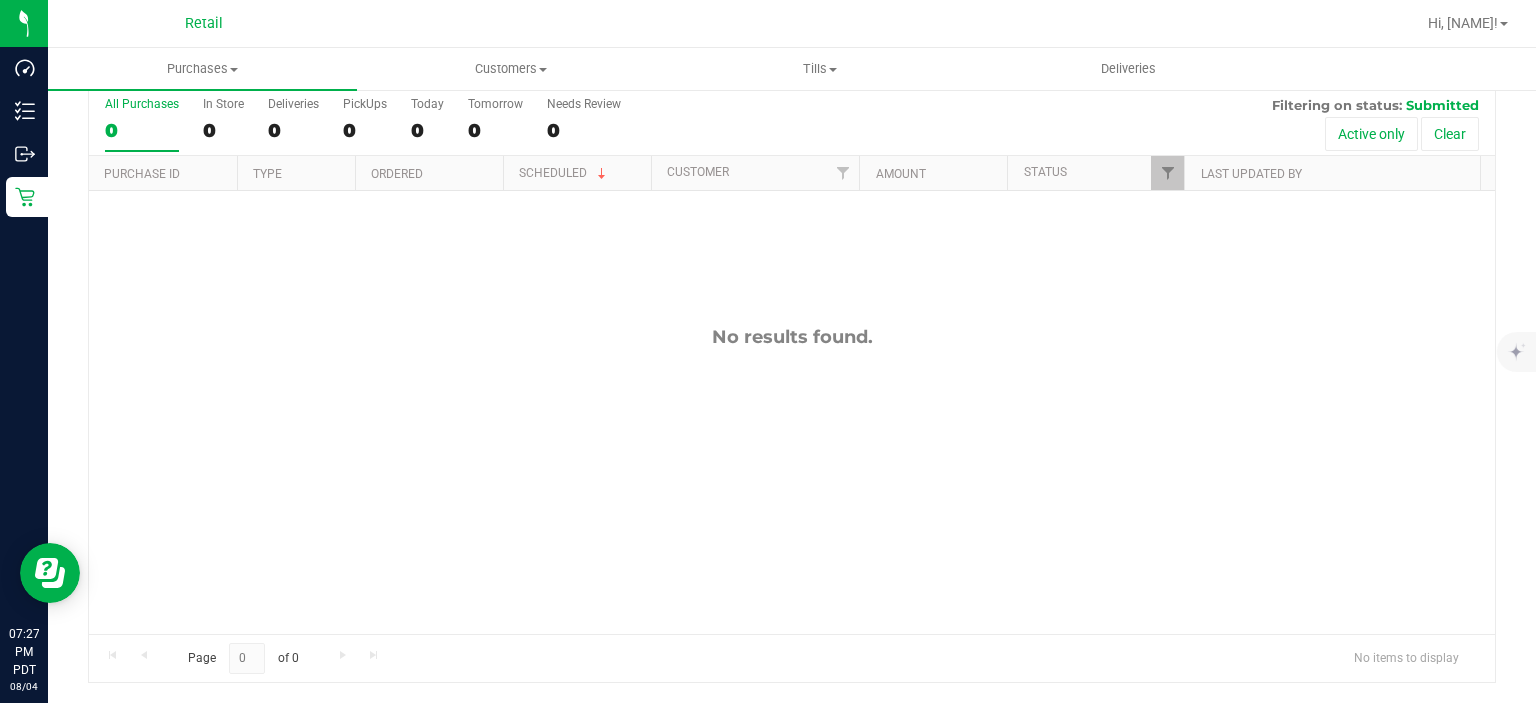 scroll, scrollTop: 0, scrollLeft: 0, axis: both 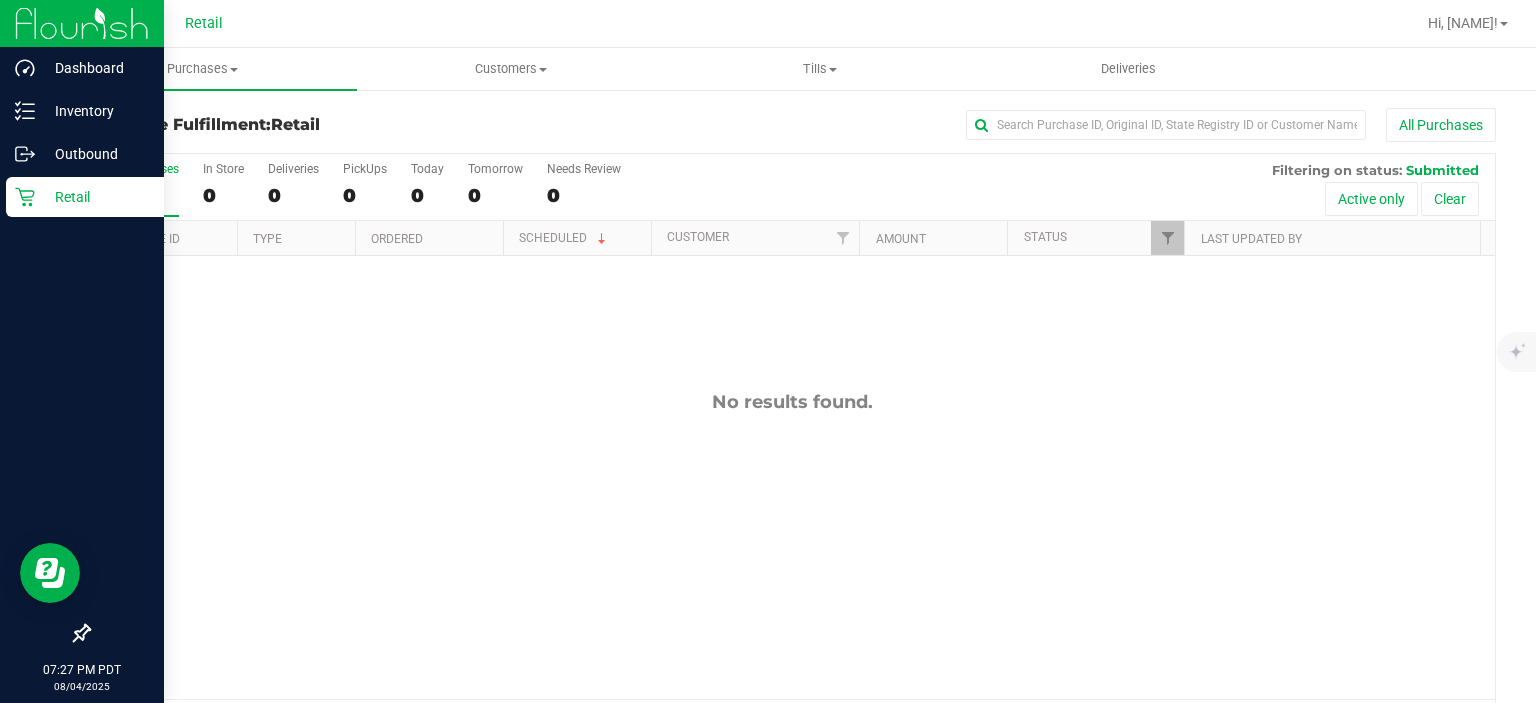 click on "Retail" at bounding box center [95, 197] 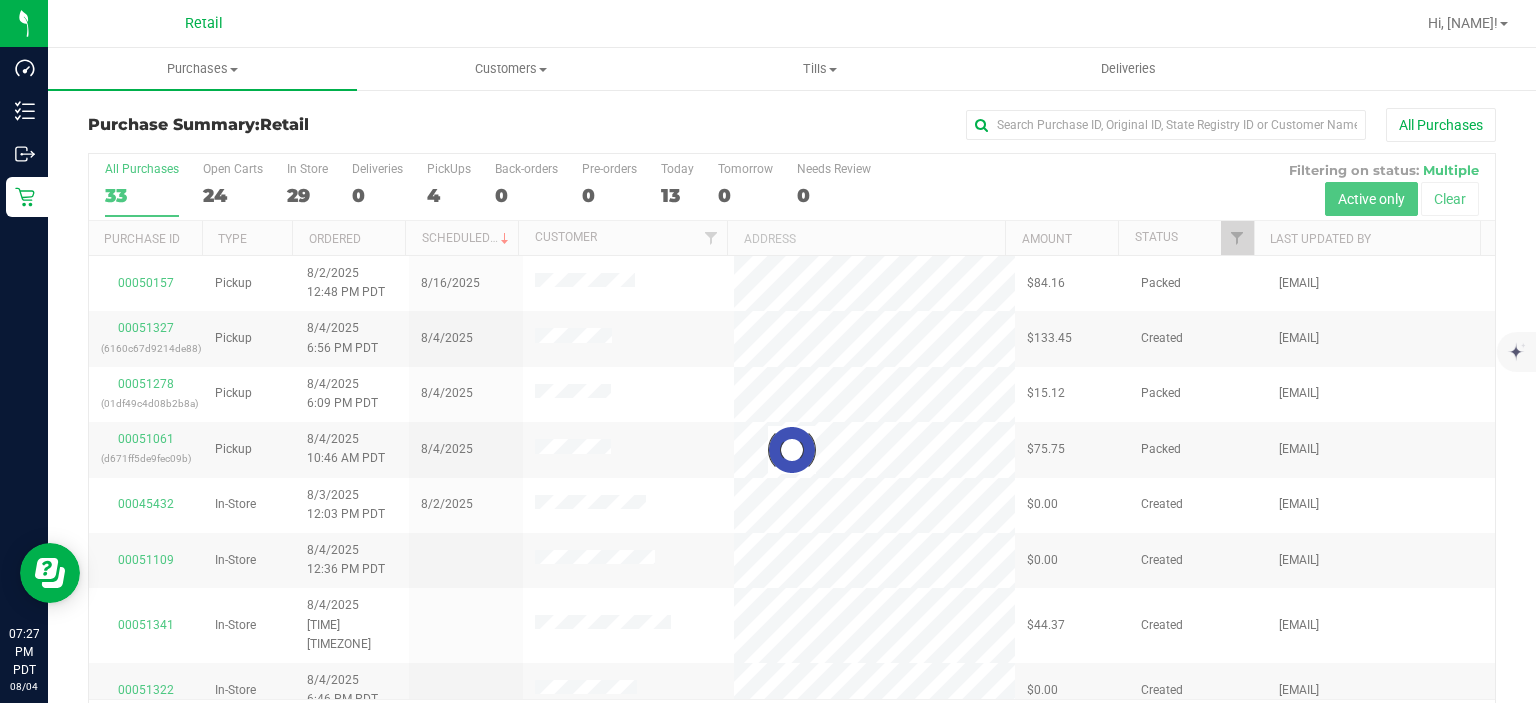 click at bounding box center [792, 450] 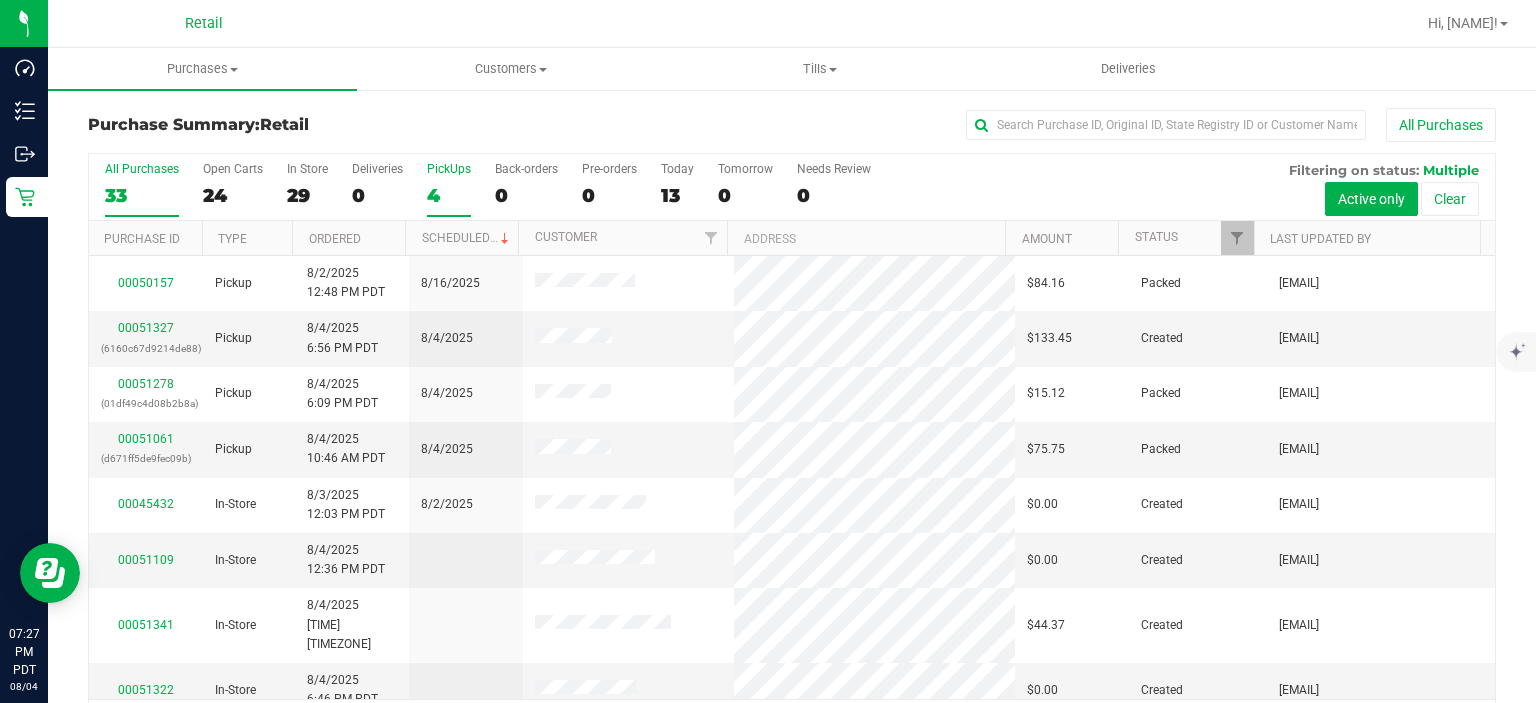 click on "PickUps
4" at bounding box center [449, 189] 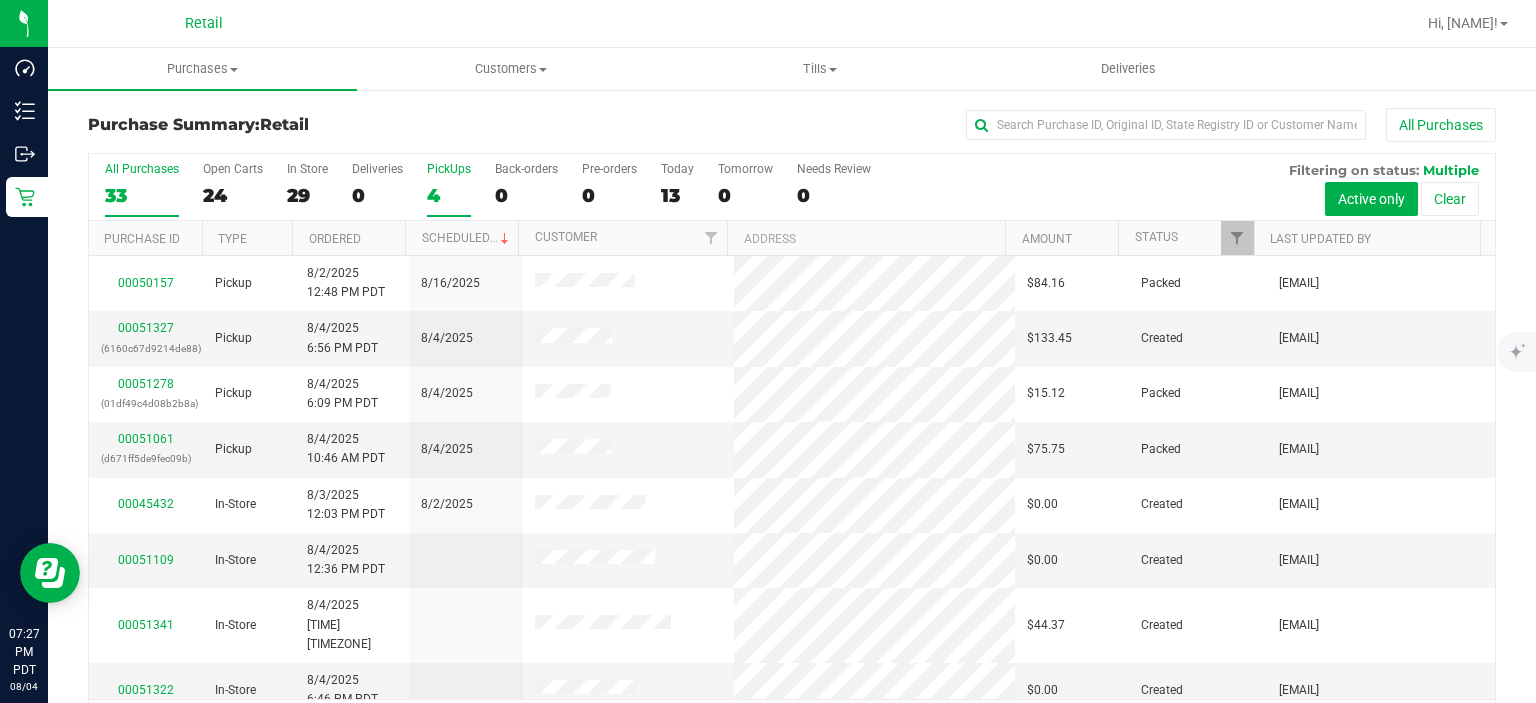 click on "PickUps
4" at bounding box center (0, 0) 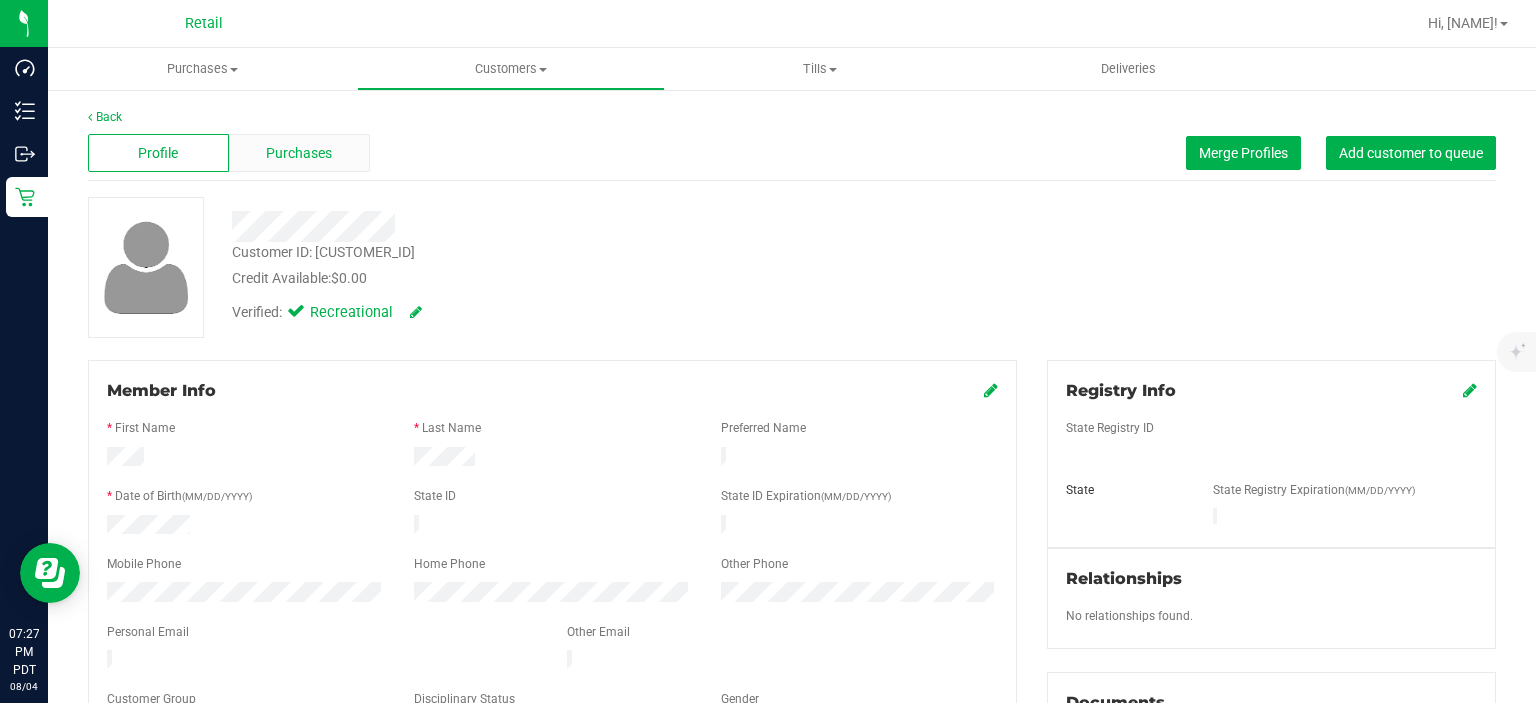click on "Purchases" at bounding box center (299, 153) 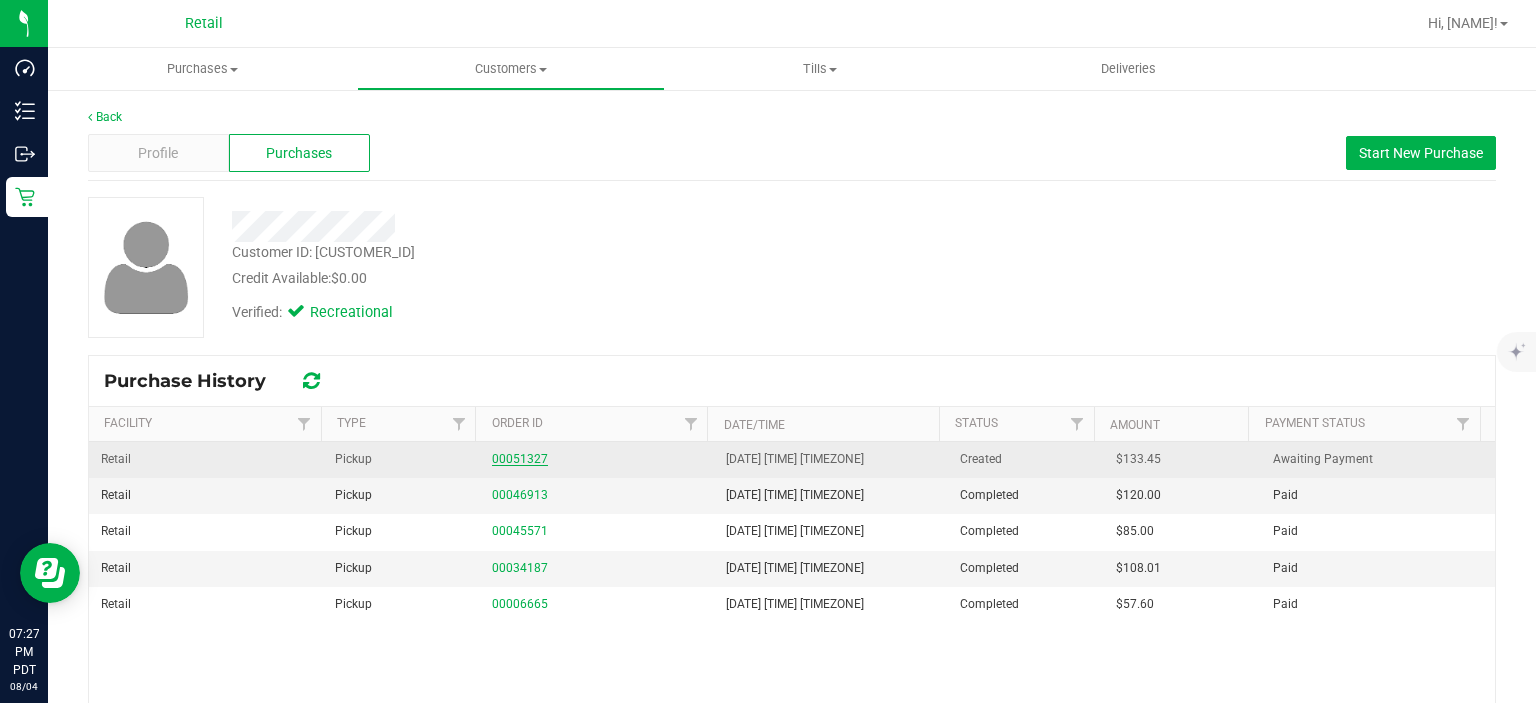 click on "00051327" at bounding box center [520, 459] 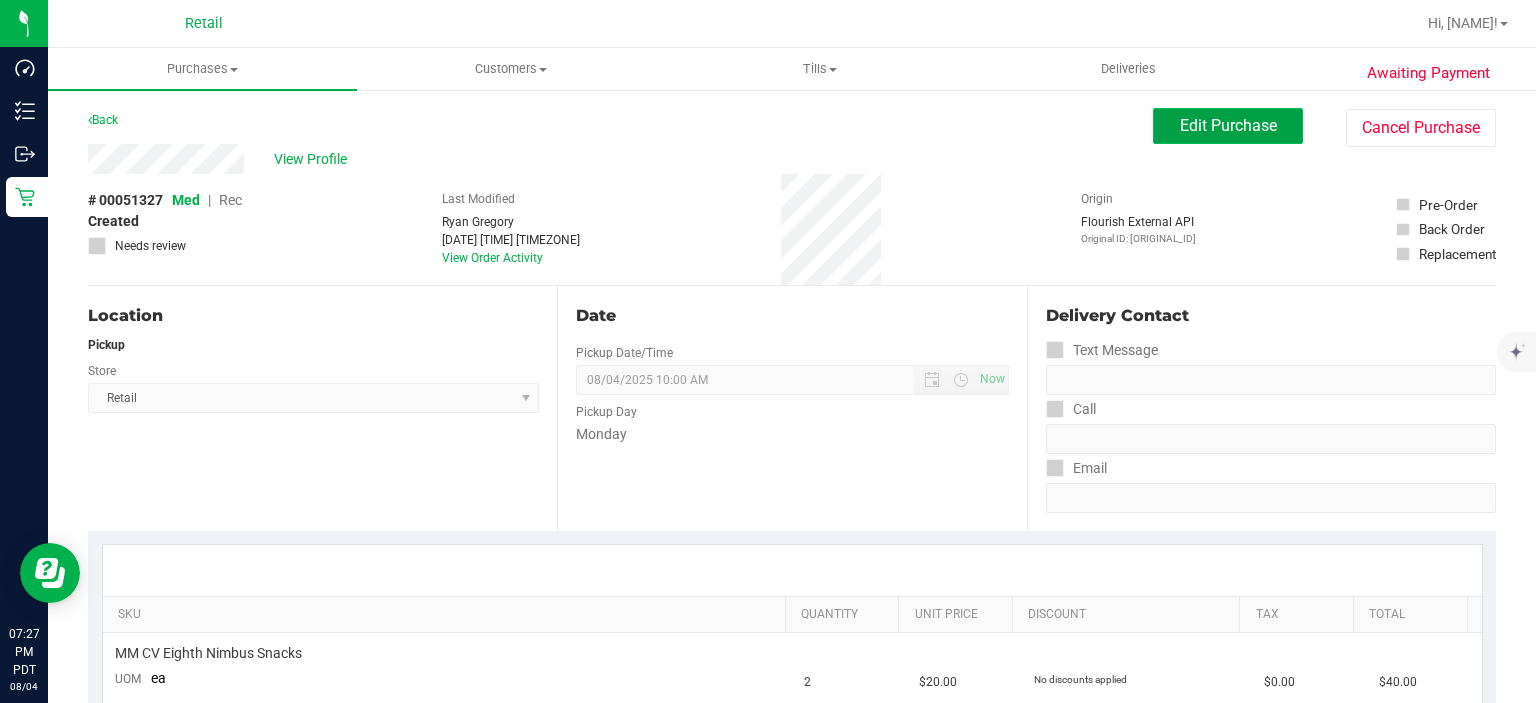 click on "Edit Purchase" at bounding box center [1228, 125] 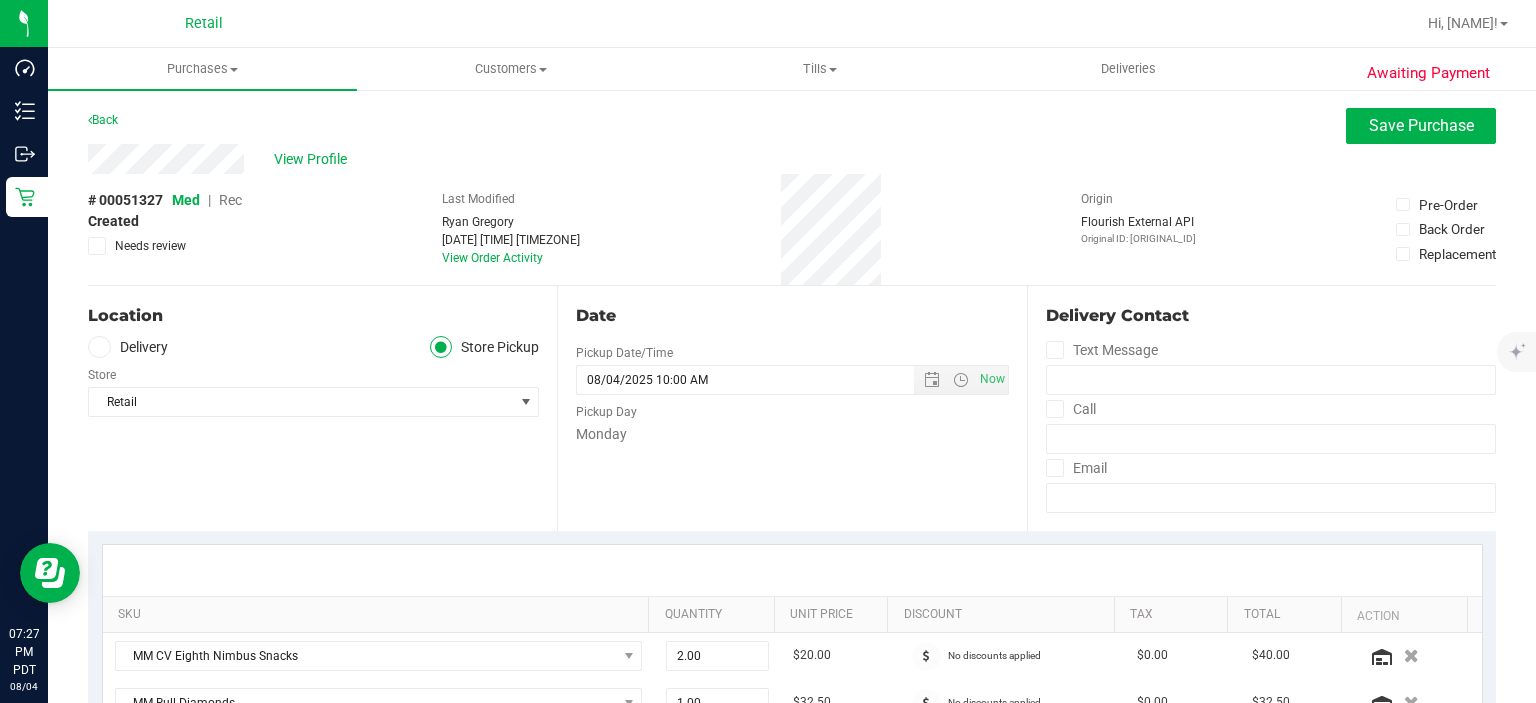 click on "# 00051327
Med
|
Rec
Created
Needs review" at bounding box center [165, 222] 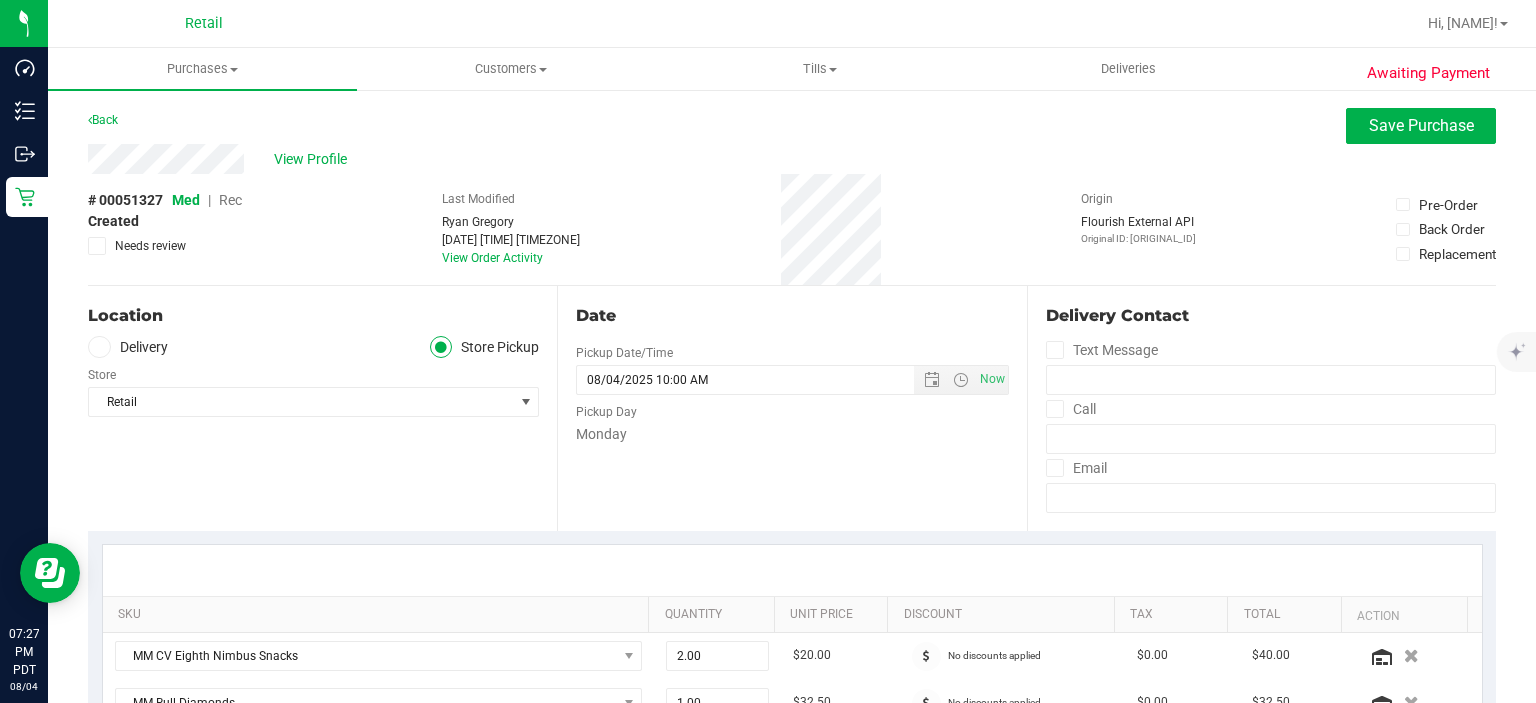 click on "Rec" at bounding box center (230, 200) 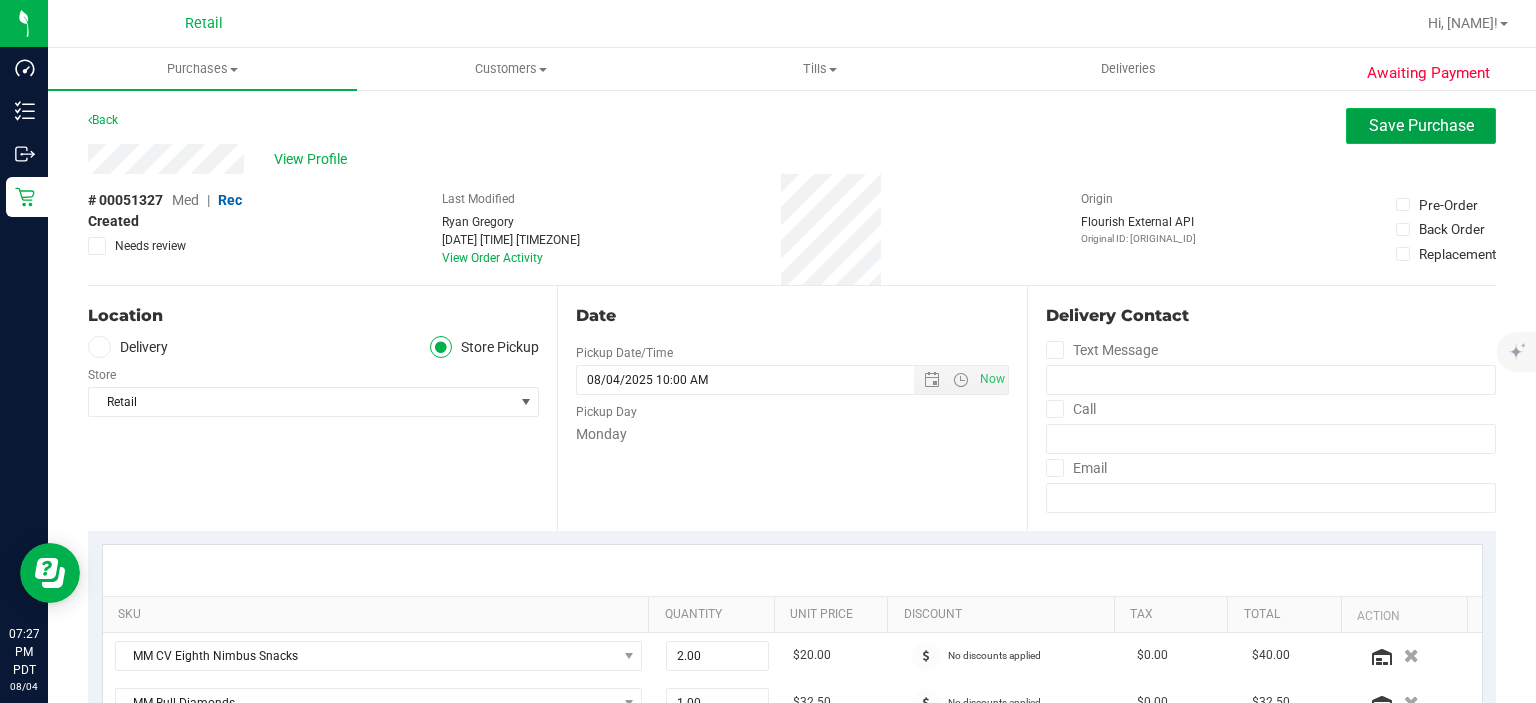 click on "Save Purchase" at bounding box center (1421, 125) 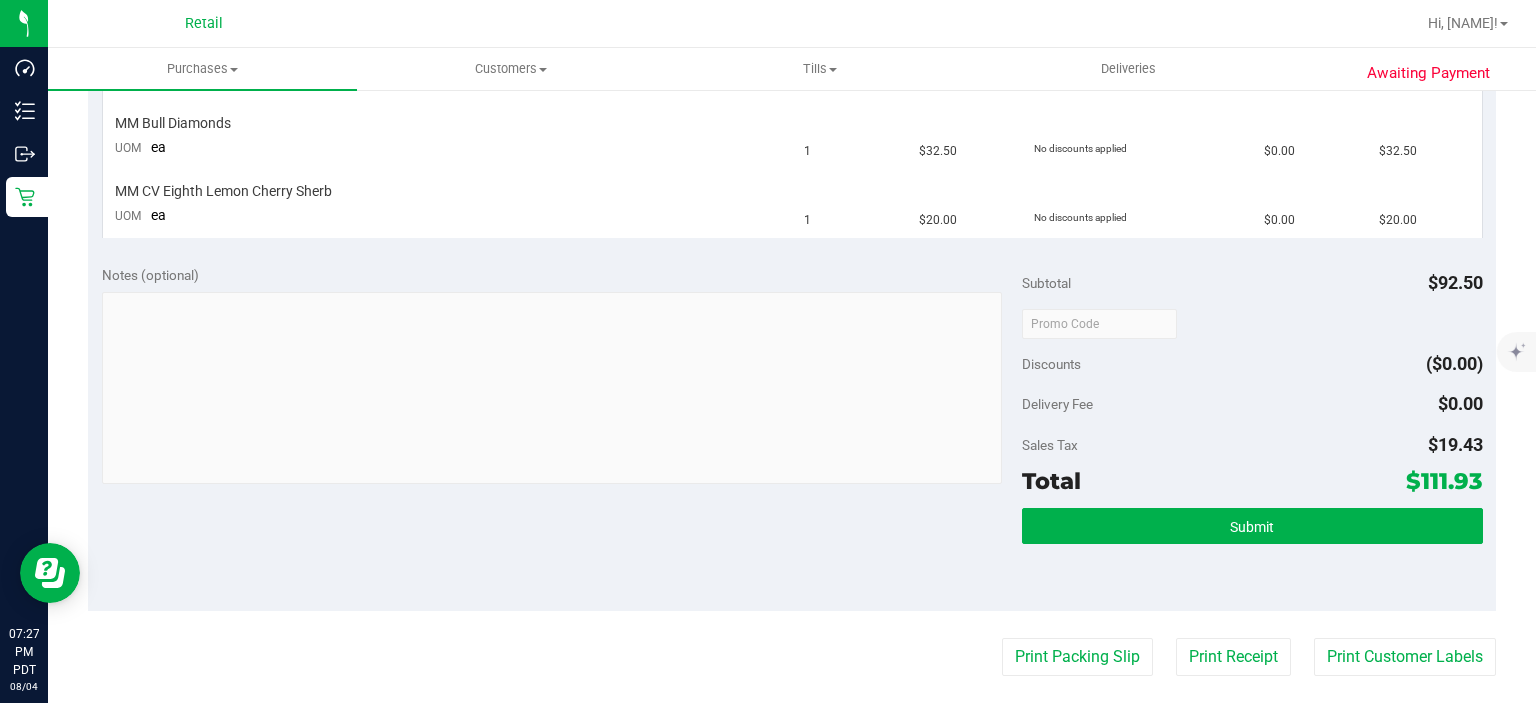 scroll, scrollTop: 603, scrollLeft: 0, axis: vertical 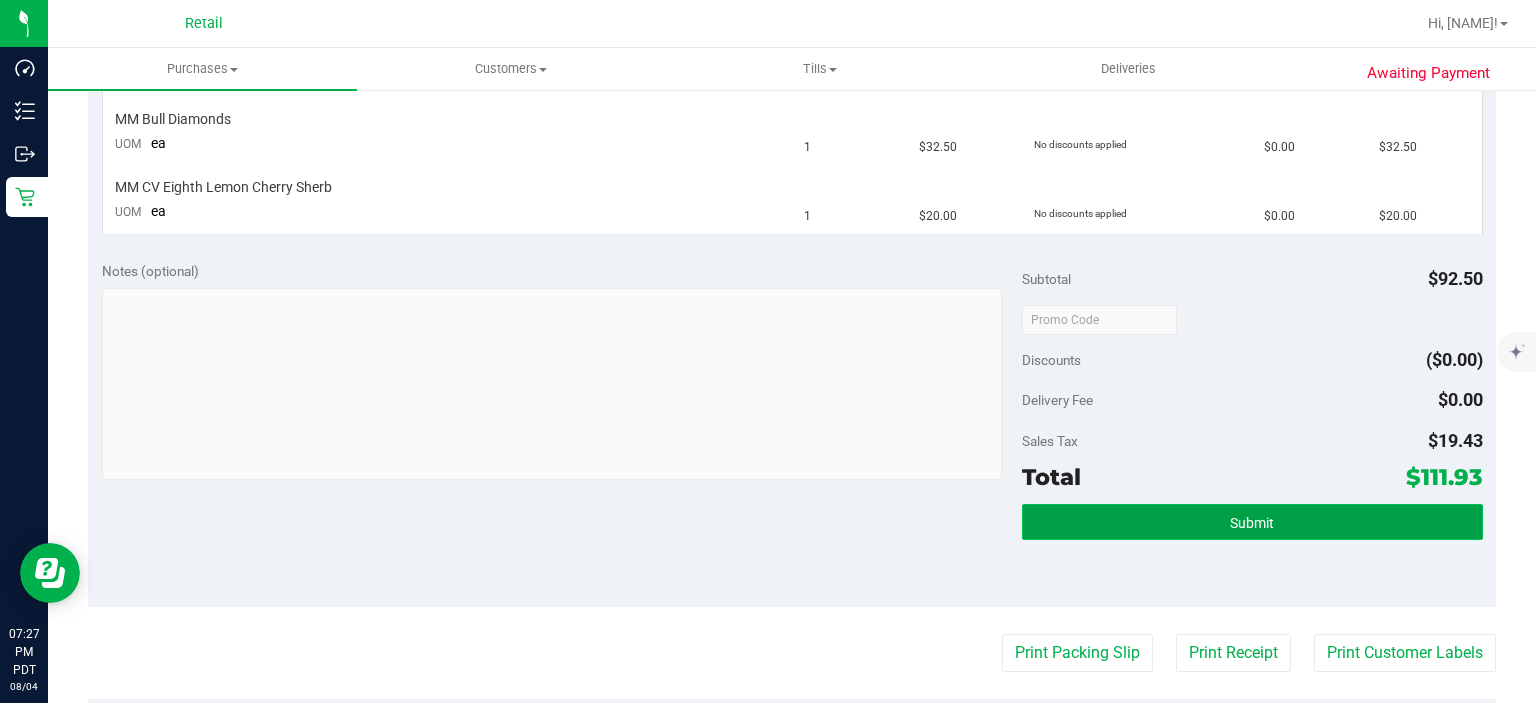click on "Submit" at bounding box center [1252, 522] 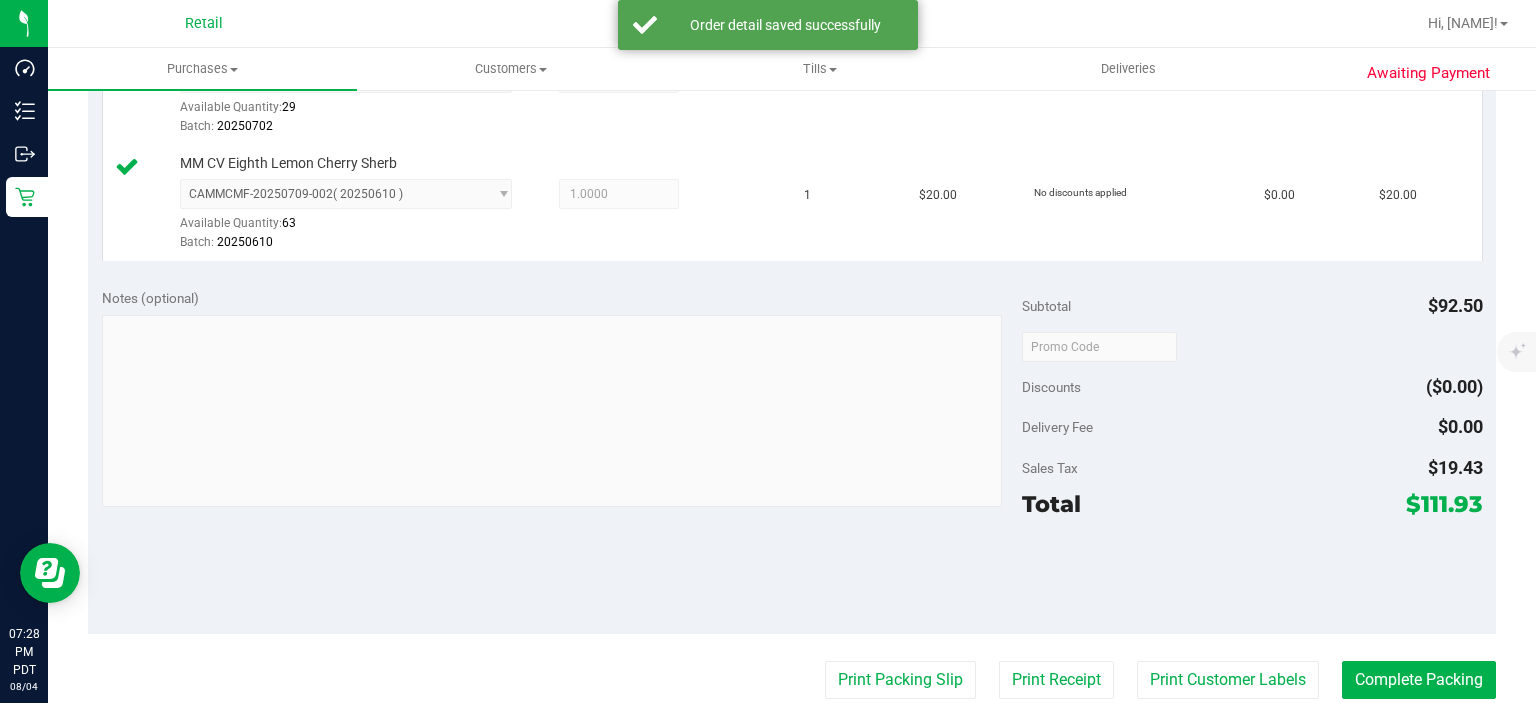 scroll, scrollTop: 760, scrollLeft: 0, axis: vertical 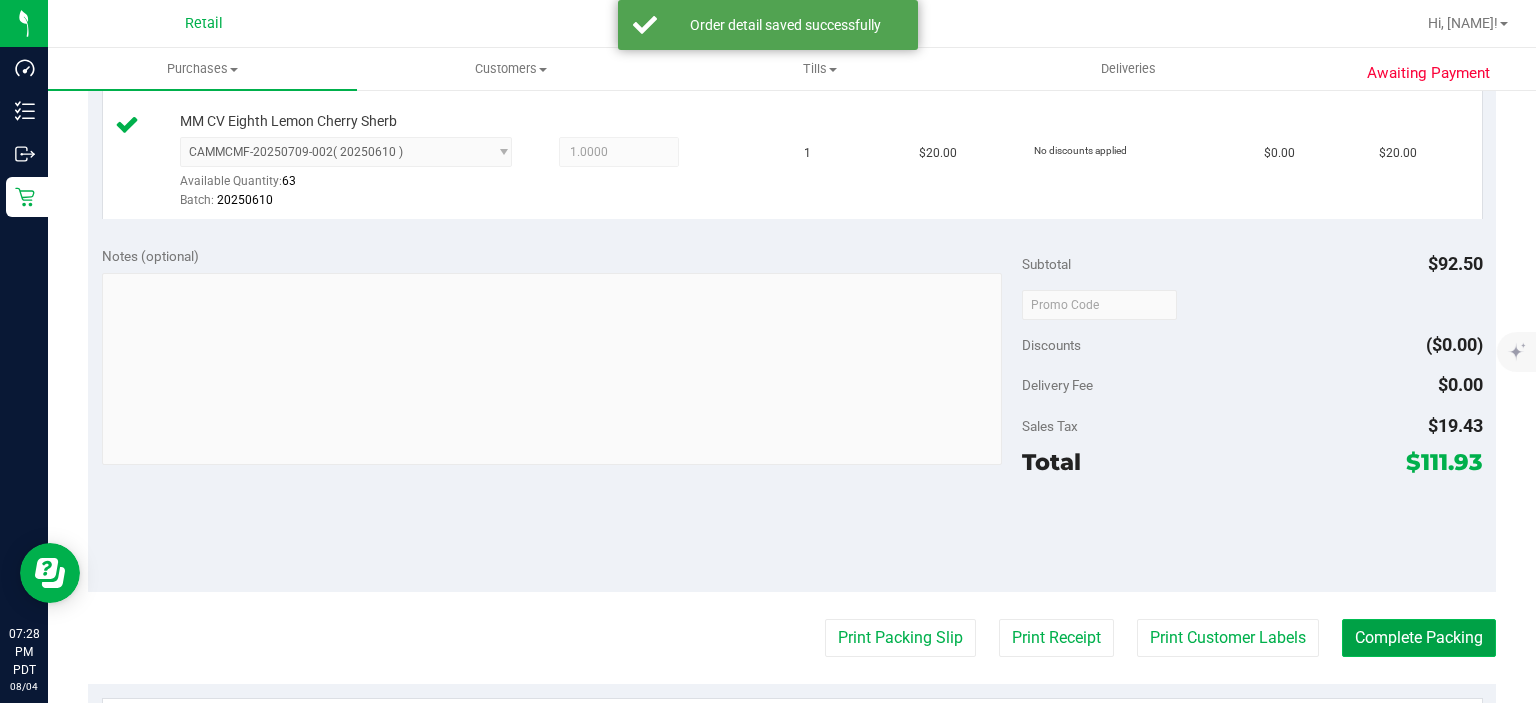 click on "Complete Packing" at bounding box center [1419, 638] 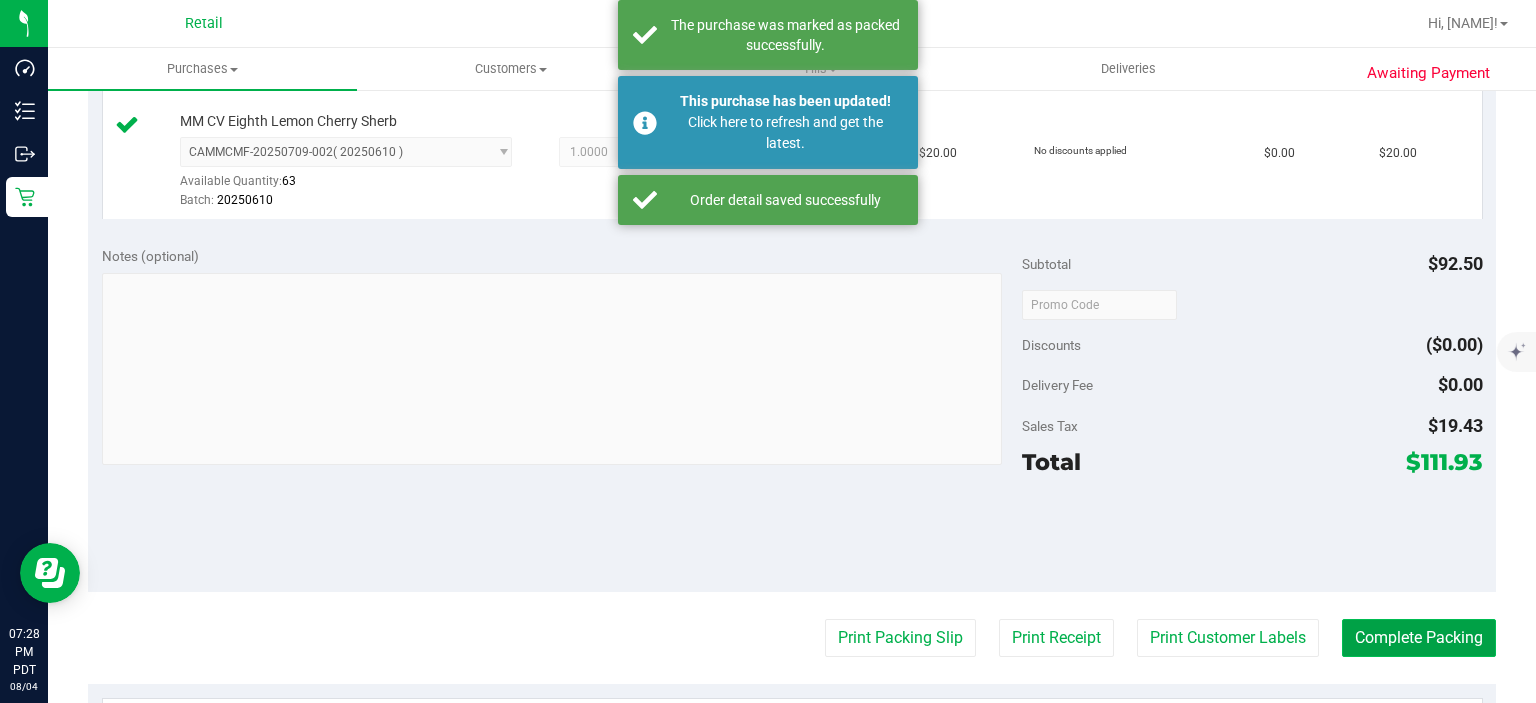 click on "Complete Packing" at bounding box center (1419, 638) 